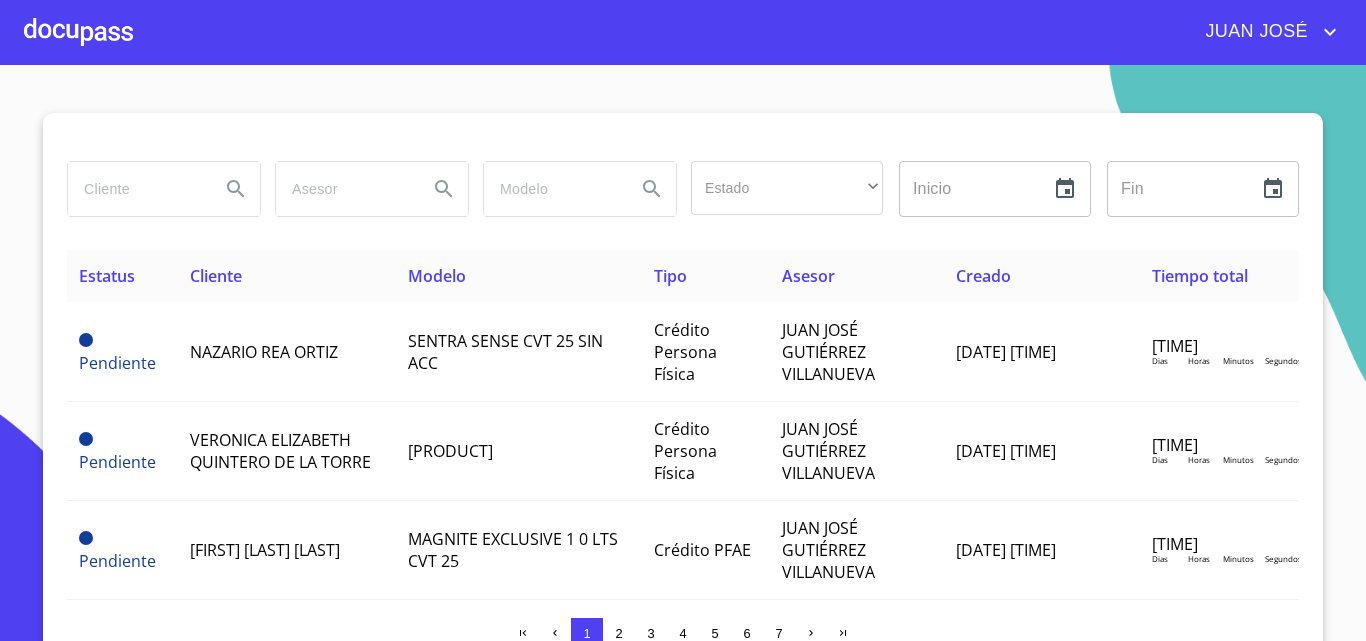 scroll, scrollTop: 0, scrollLeft: 0, axis: both 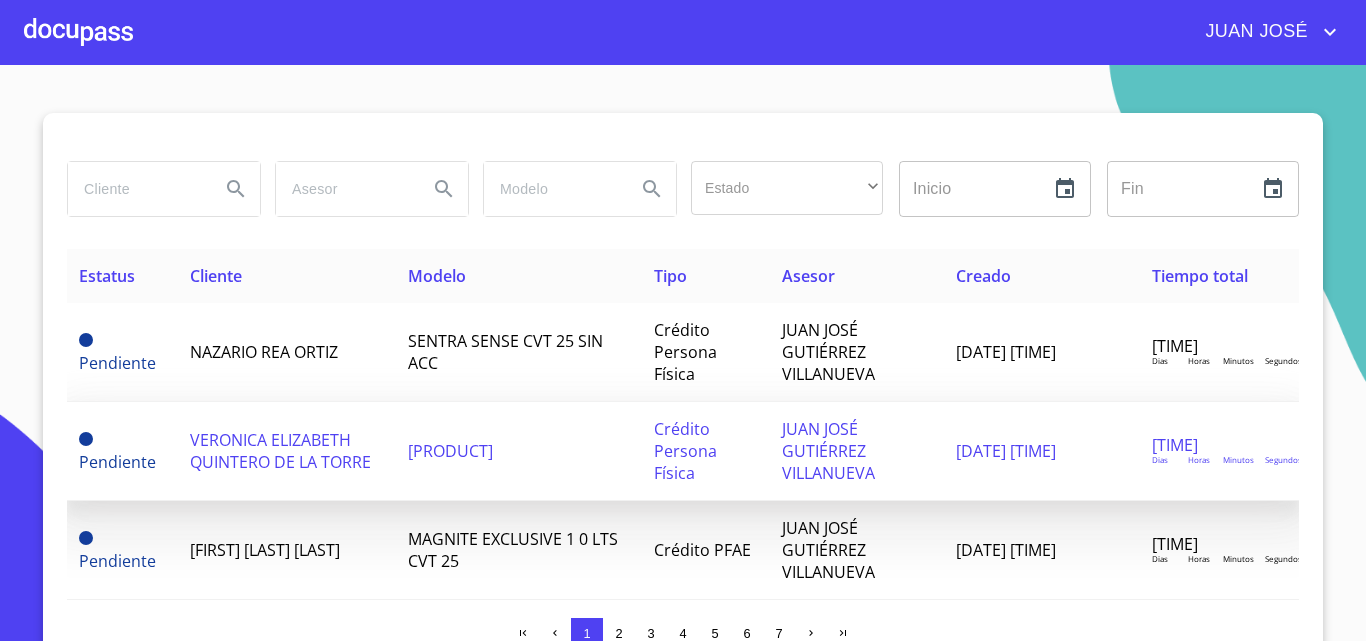 click on "VERONICA  ELIZABETH QUINTERO  DE LA TORRE" at bounding box center (280, 451) 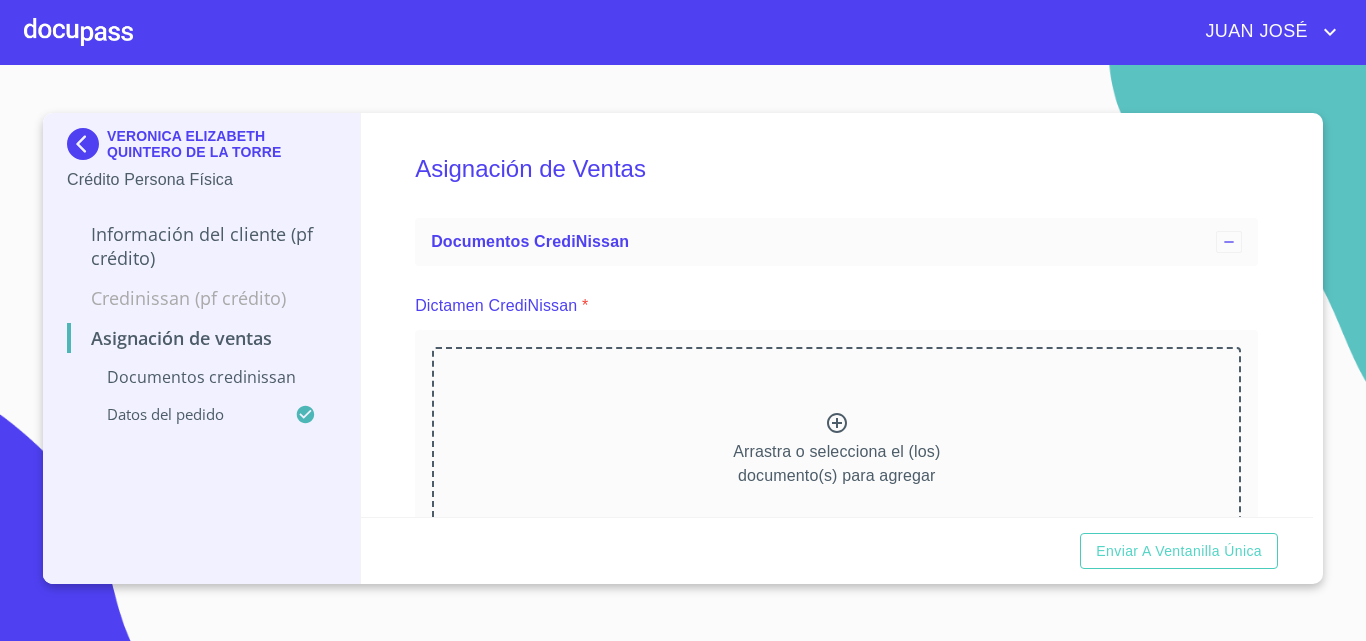 click at bounding box center [78, 32] 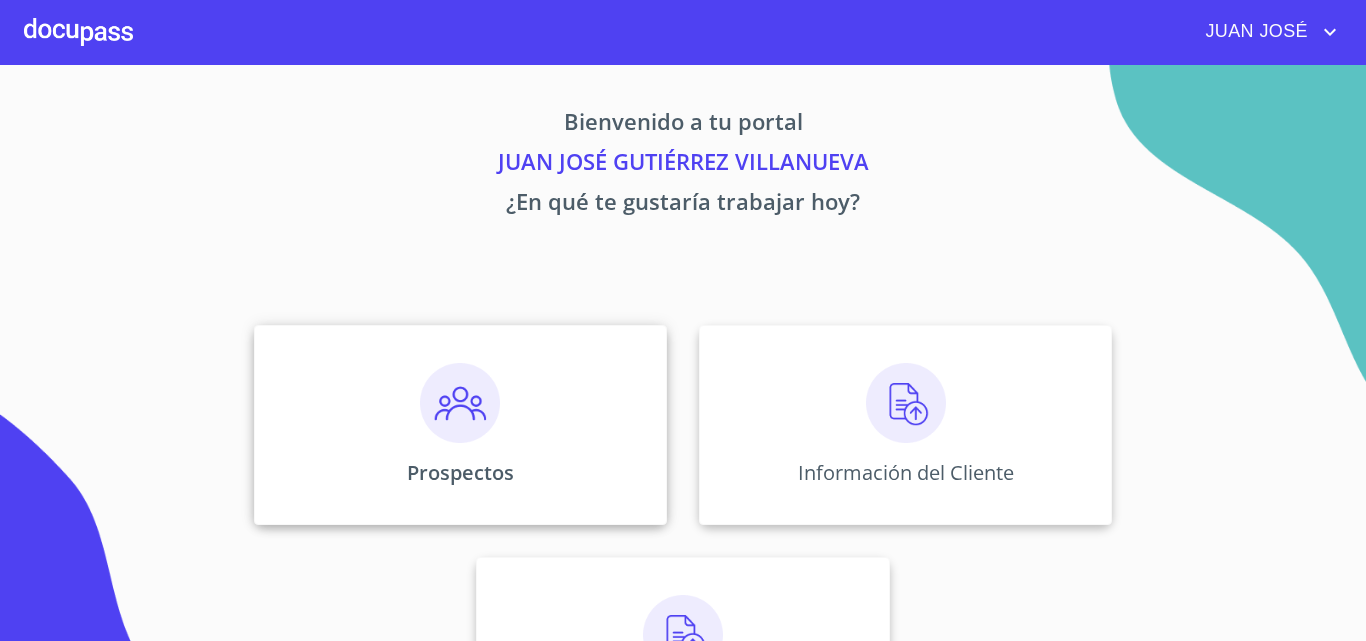 click on "Prospectos" at bounding box center [460, 425] 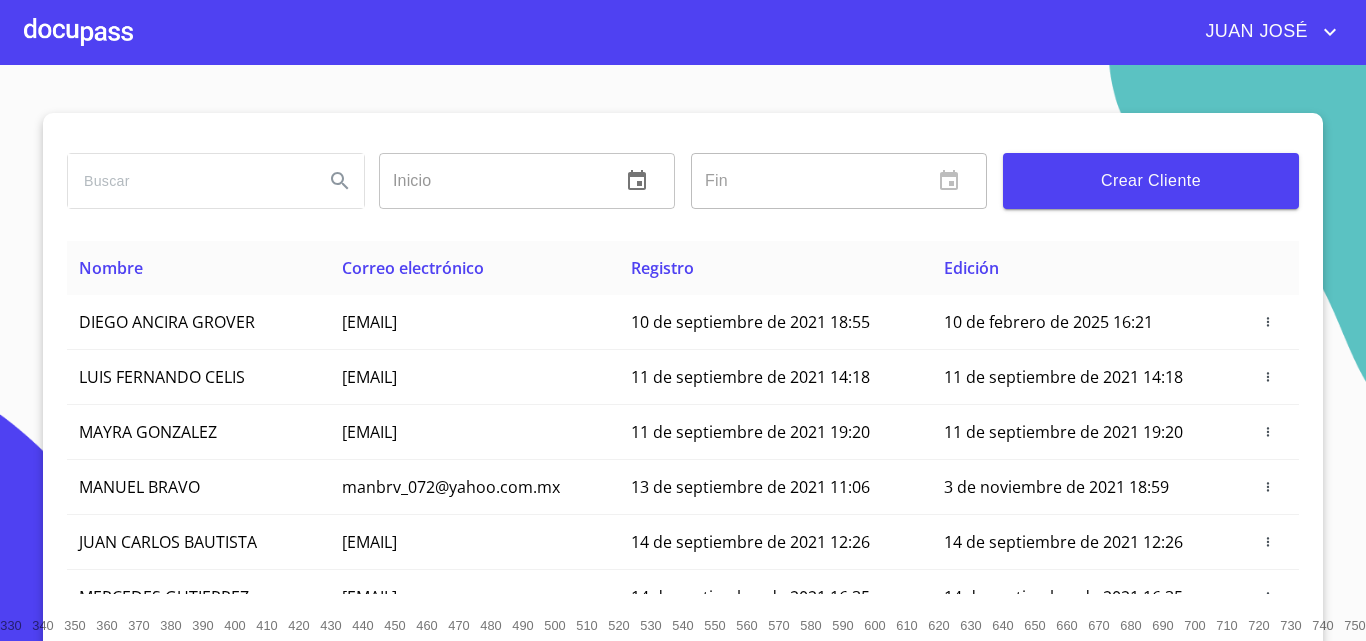 click on "Crear Cliente" at bounding box center (1151, 181) 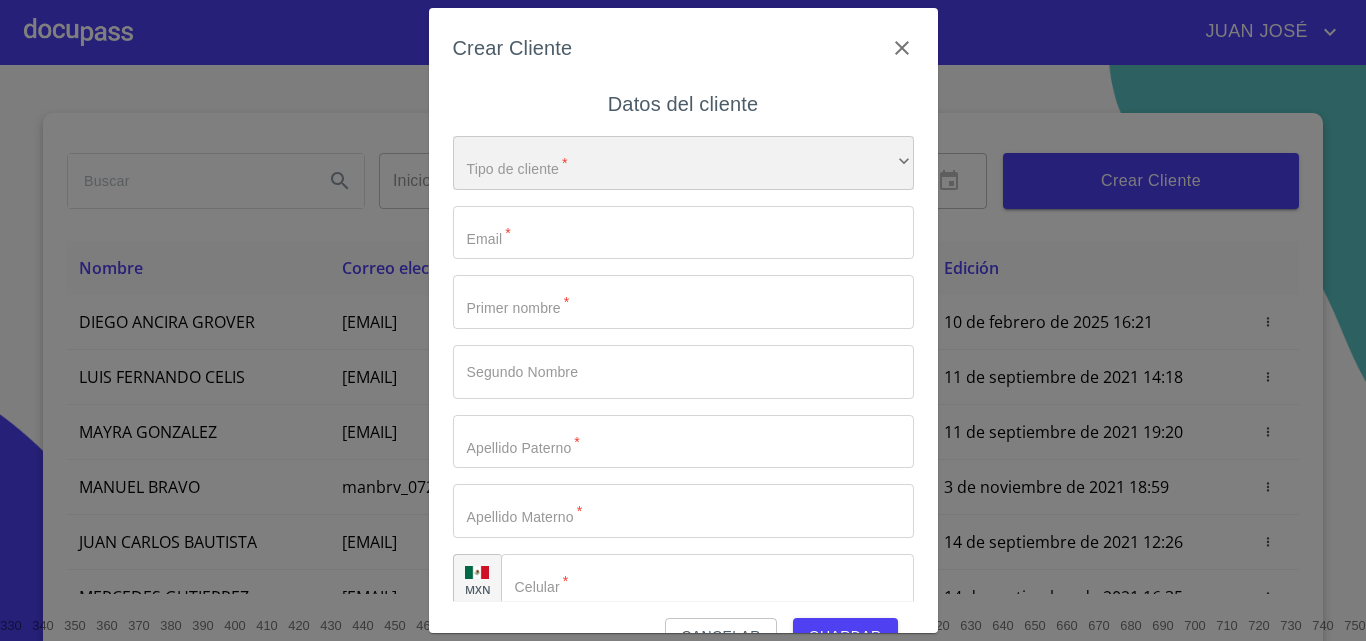 click on "​" at bounding box center (683, 163) 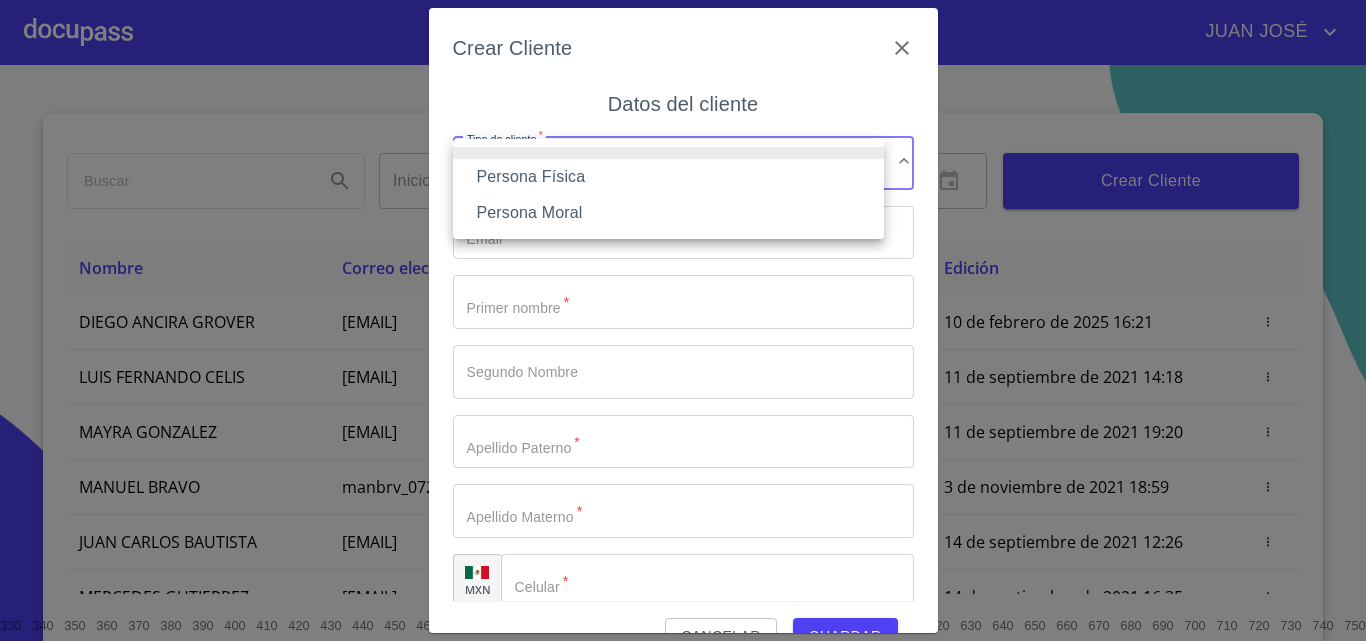 click on "Persona Física" at bounding box center (668, 177) 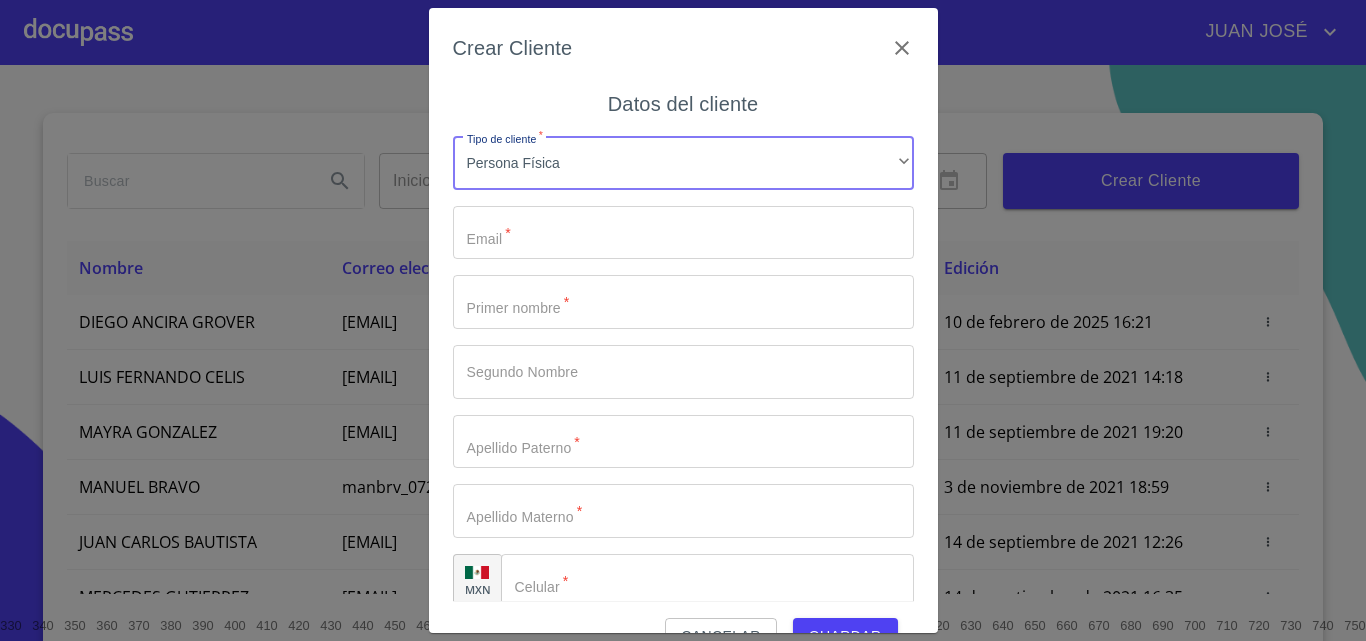 click on "Tipo de cliente   *" at bounding box center [683, 233] 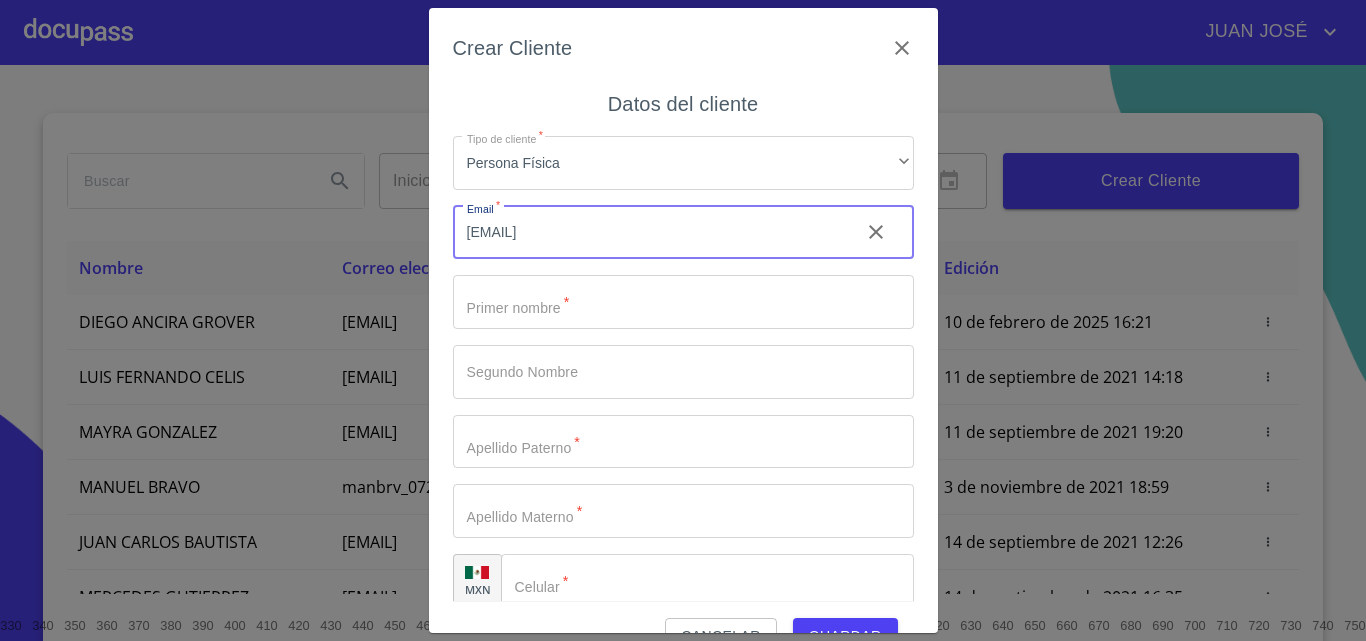 type on "[EMAIL]" 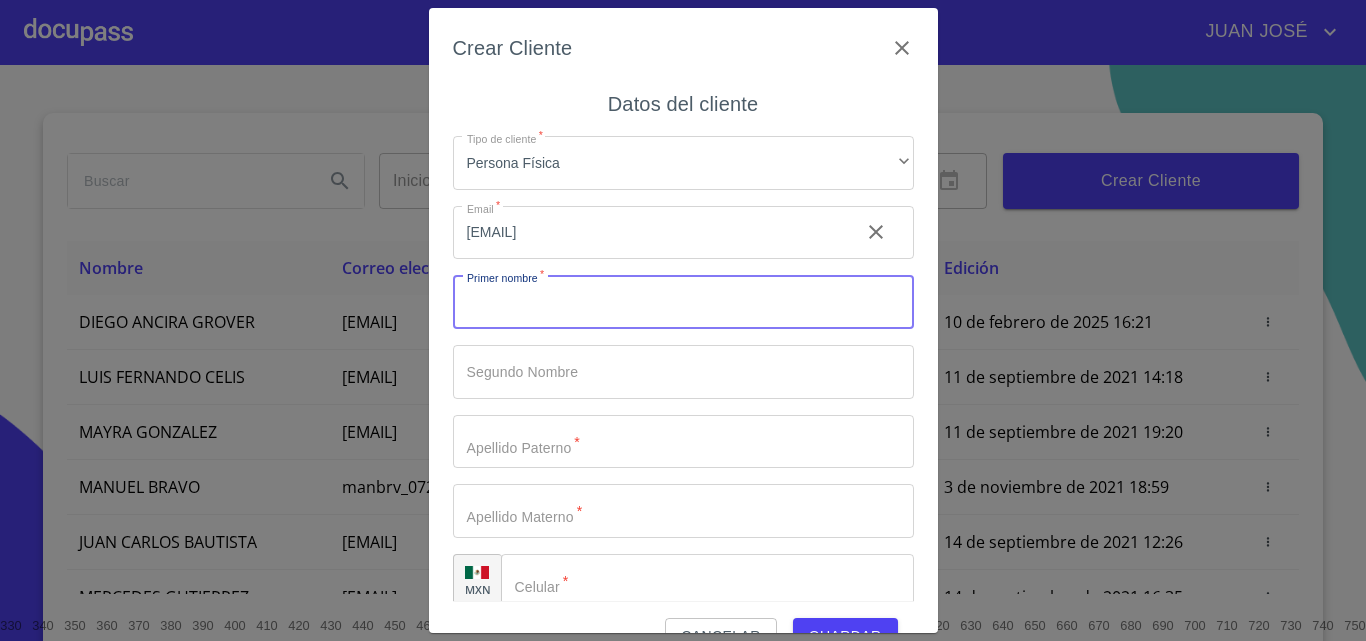 click on "Tipo de cliente   *" at bounding box center (683, 302) 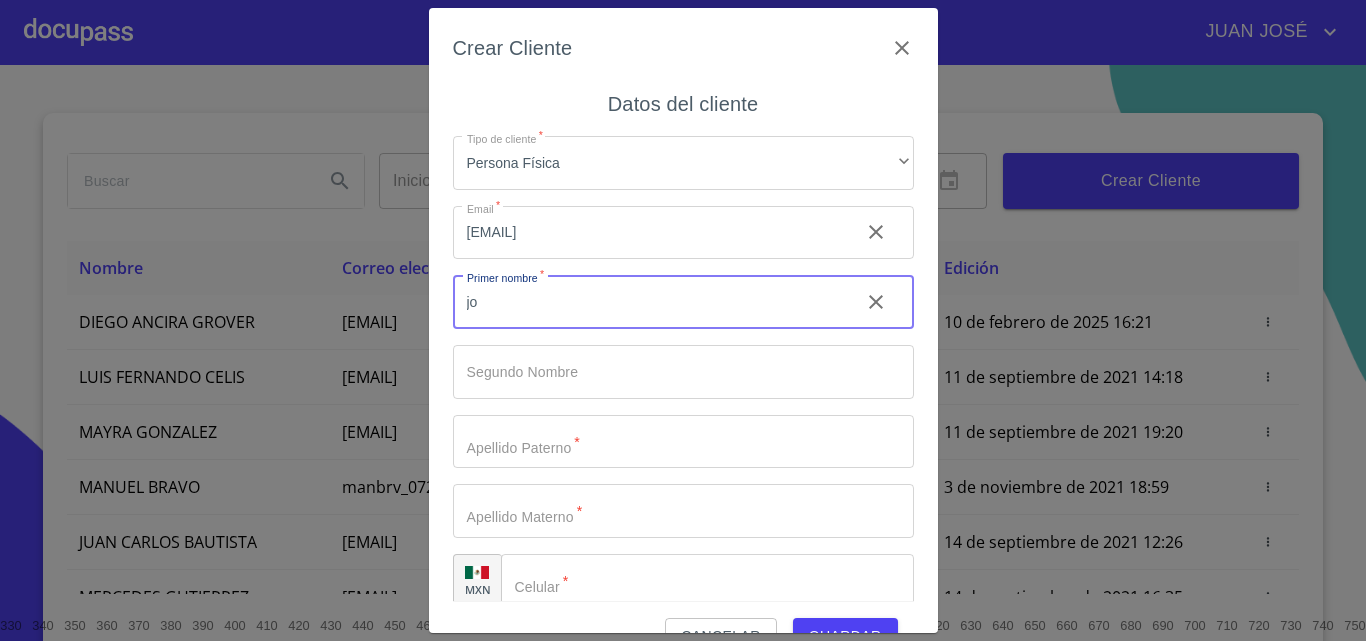 type on "j" 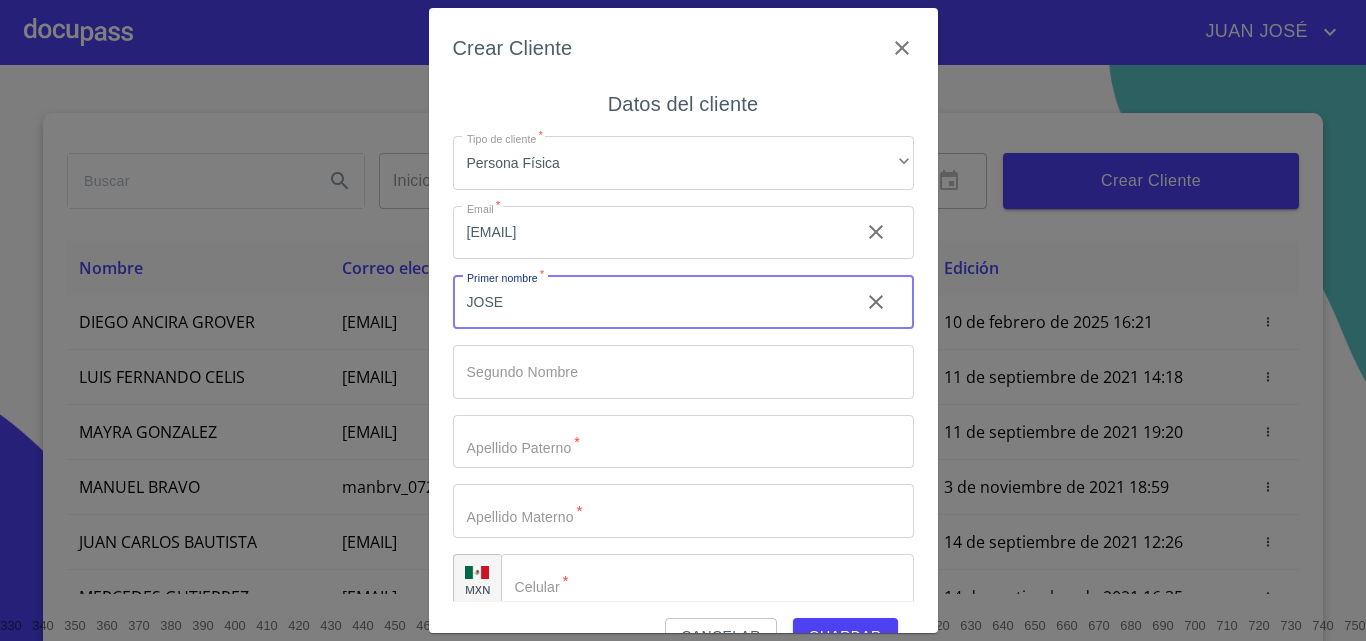 type on "JOSE" 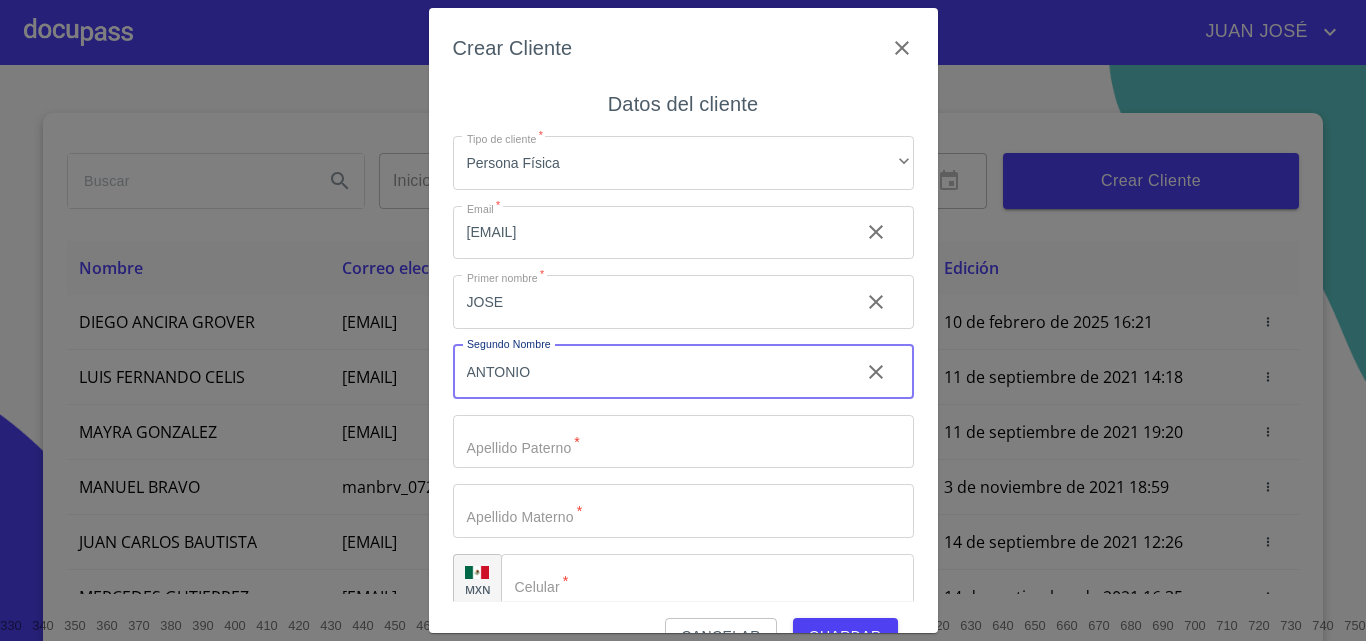 type on "ANTONIO" 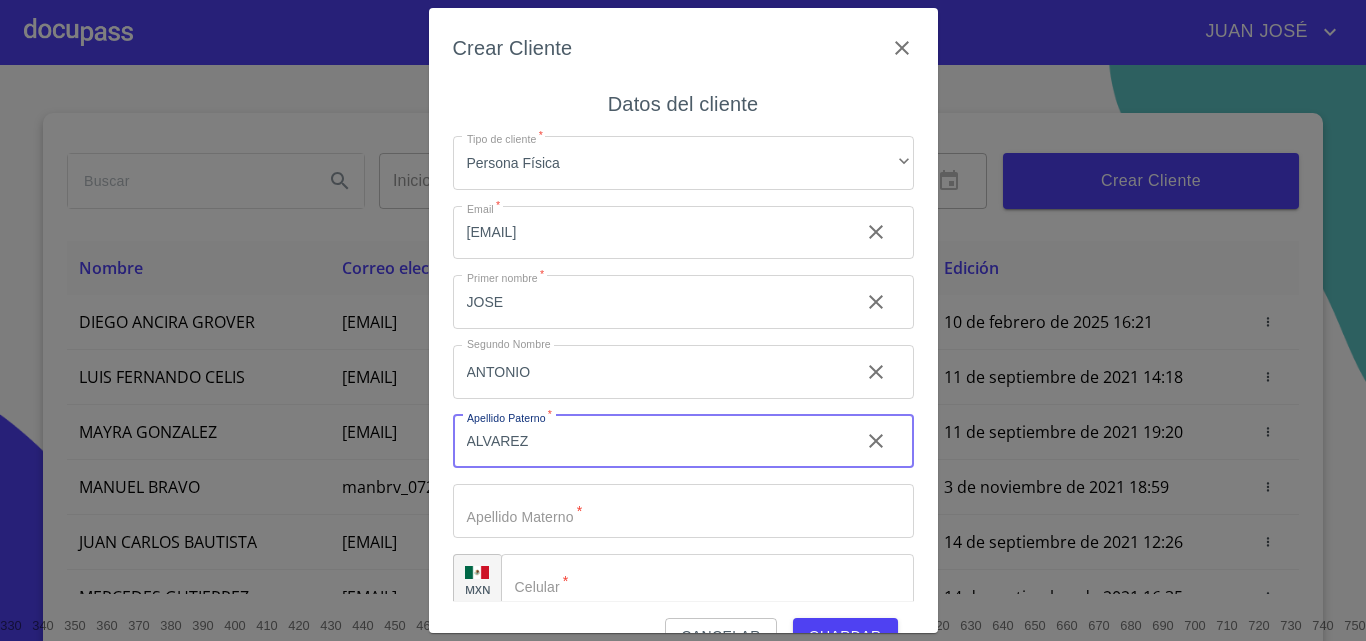 type on "ALVAREZ" 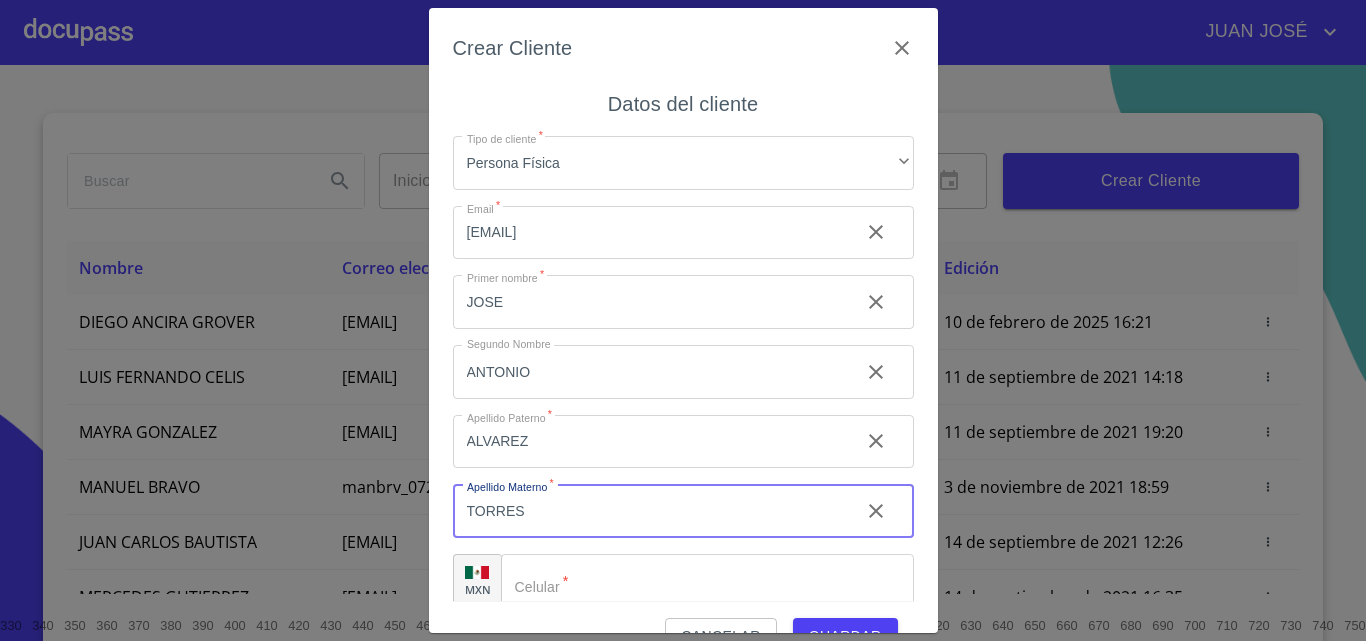 type on "TORRES" 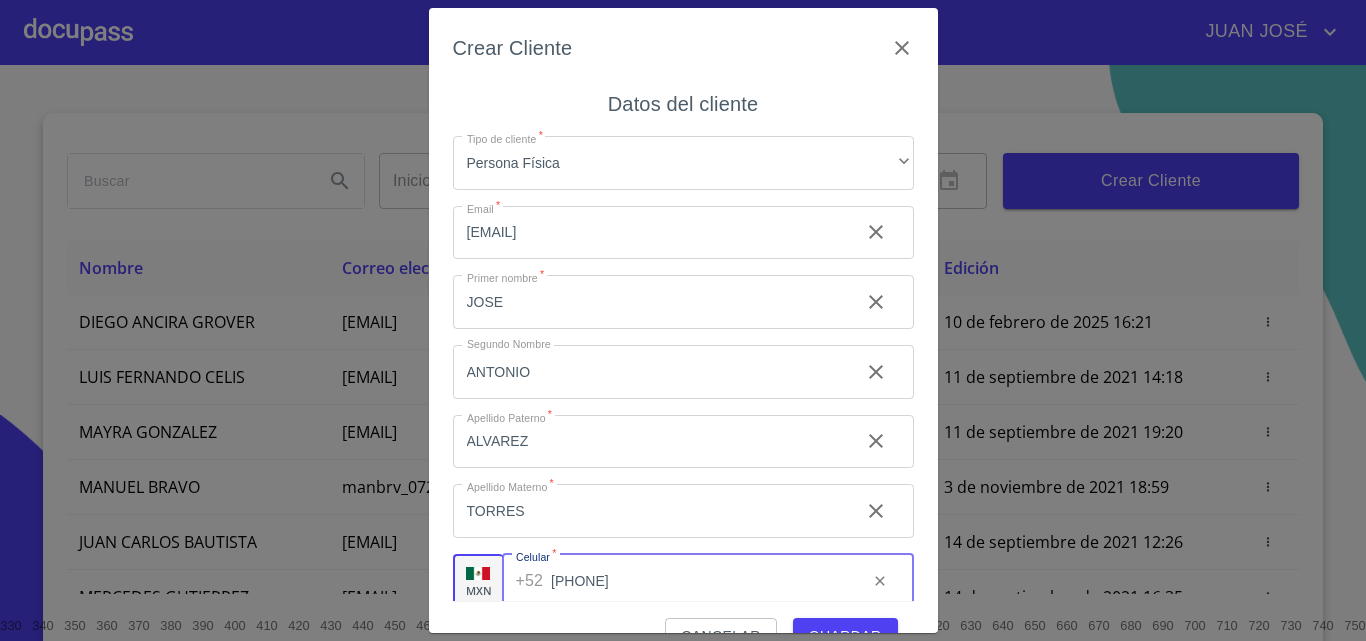 type on "[PHONE]" 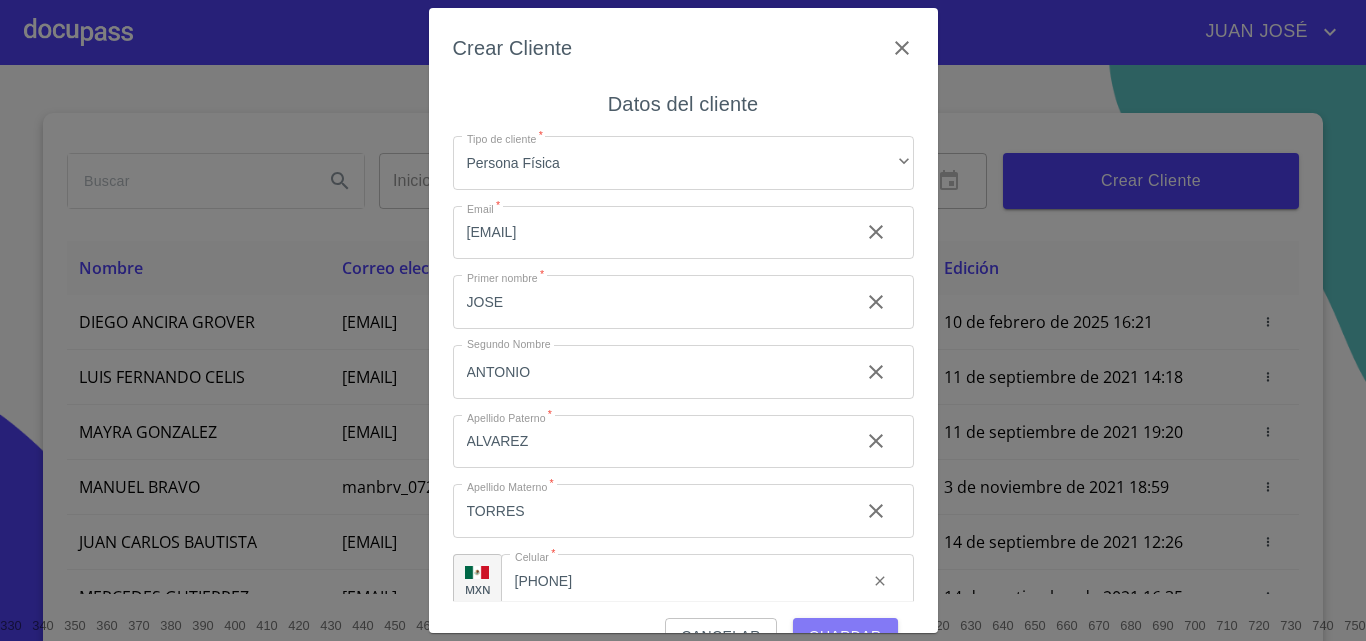 click on "Guardar" at bounding box center (845, 636) 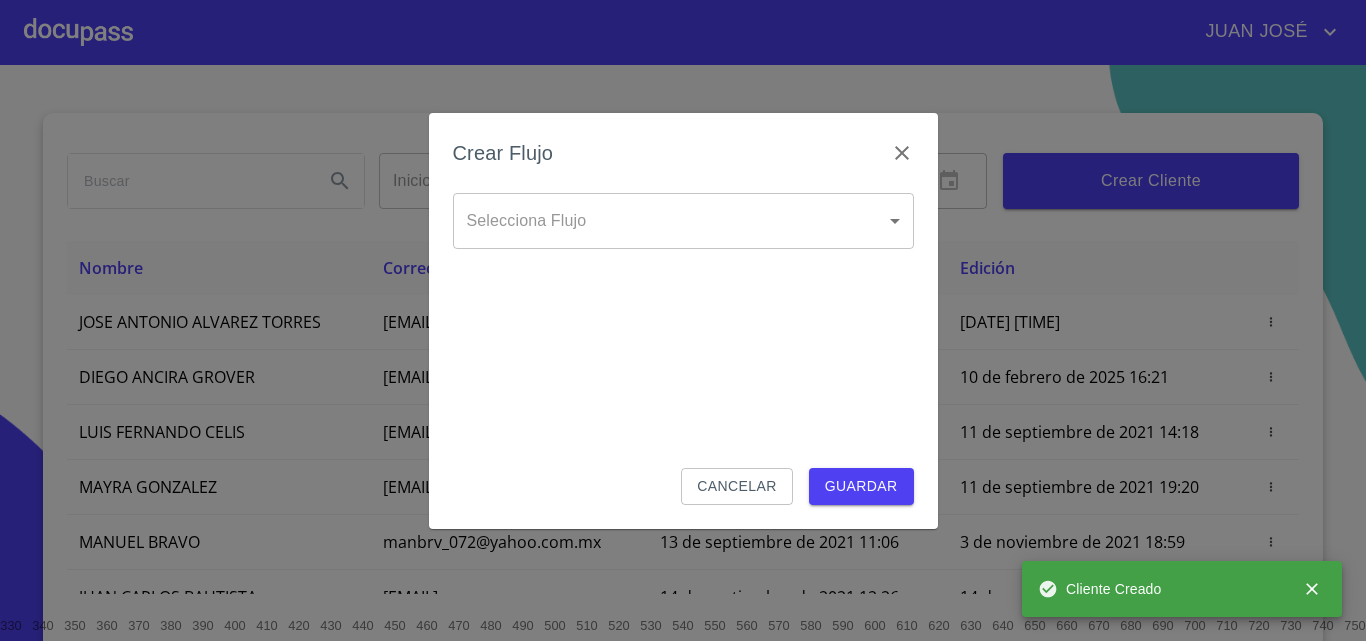 click on "JUAN JOSÉ  Inicio ​ Fin ​ Crear Cliente Nombre   Correo electrónico   Registro   Edición     JOSE ANTONIO ALVAREZ  TORRES [EMAIL] [DATE] [TIME] [DATE] [TIME] DIEGO ANCIRA GROVER [EMAIL] [DATE] [TIME] [DATE] [TIME] LUIS FERNANDO CELIS  [EMAIL] [DATE] [TIME] [DATE] [TIME] MAYRA  GONZALEZ [EMAIL] [DATE] [TIME] [DATE] [TIME] MANUEL BRAVO [EMAIL] [DATE] [TIME] [DATE] [TIME] JUAN CARLOS BAUTISTA [EMAIL] [DATE] [TIME] [DATE] [TIME] MERCEDES GUTIERREZ [EMAIL] [DATE] [TIME] [DATE] [TIME] JUAN ANTONIO CRUZ [EMAIL] [DATE] [TIME] [DATE] [TIME] JAIME  GONZALEZ  [EMAIL] [DATE] [TIME] KARLA PATRICIA GARCIA" at bounding box center [683, 320] 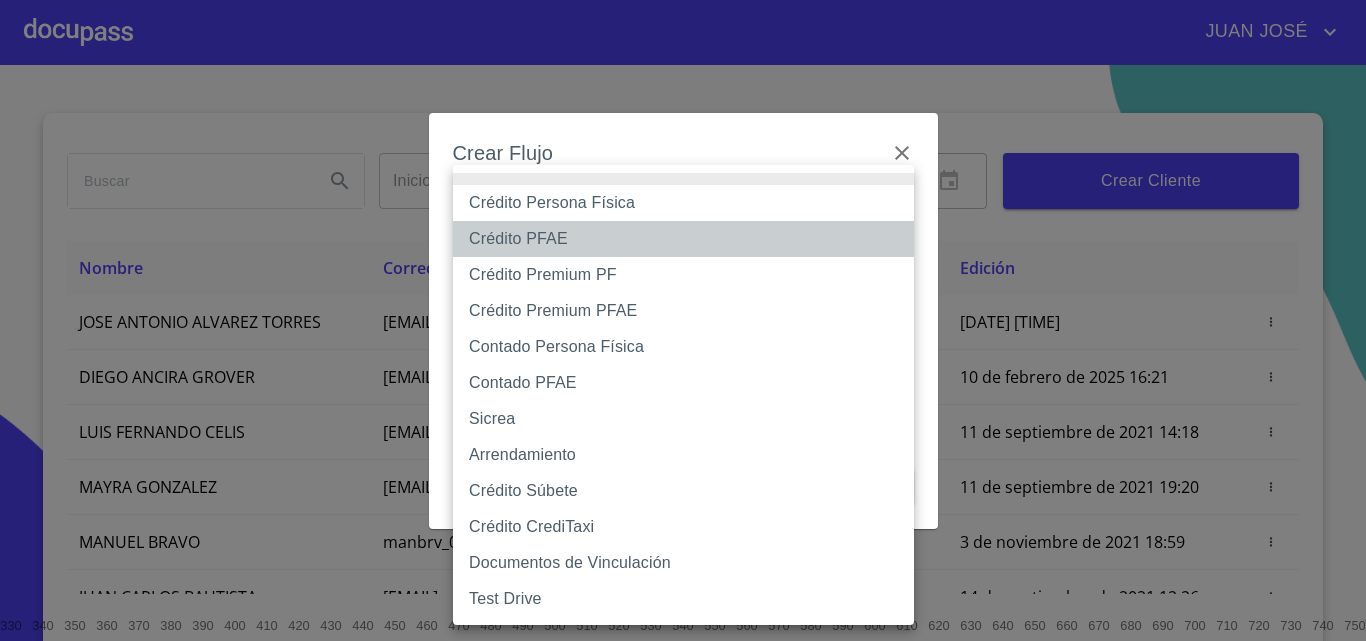 click on "Crédito PFAE" at bounding box center [683, 239] 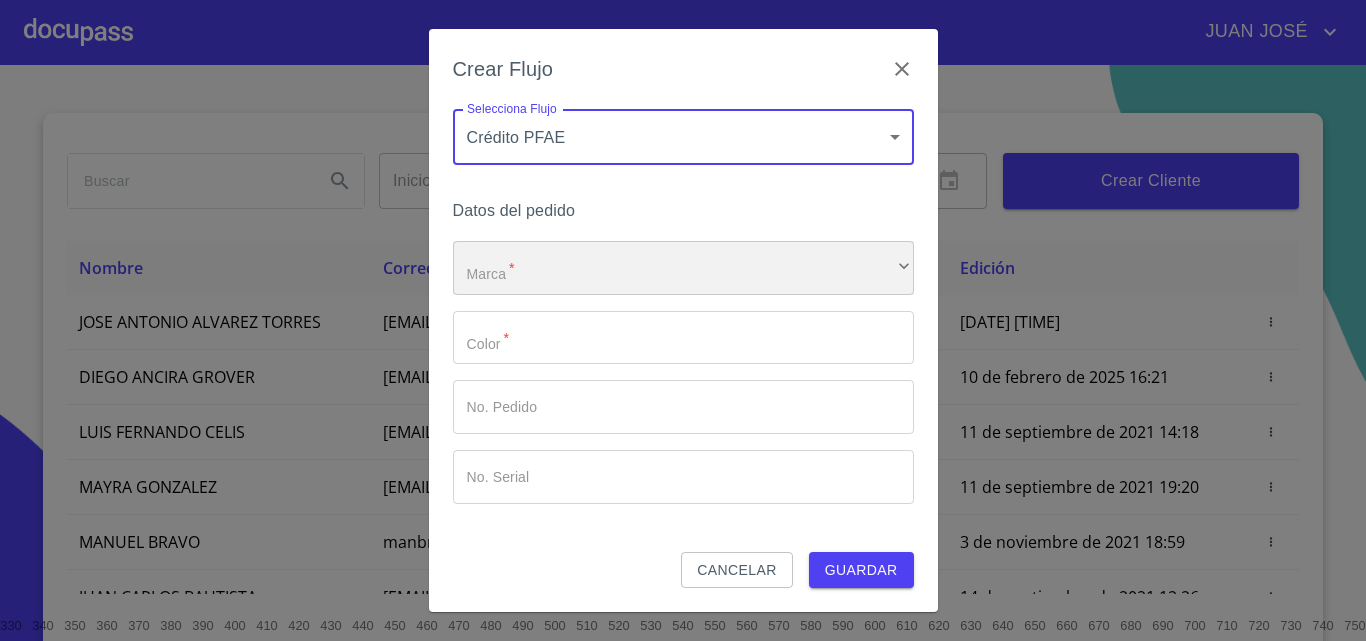 click on "​" at bounding box center (683, 268) 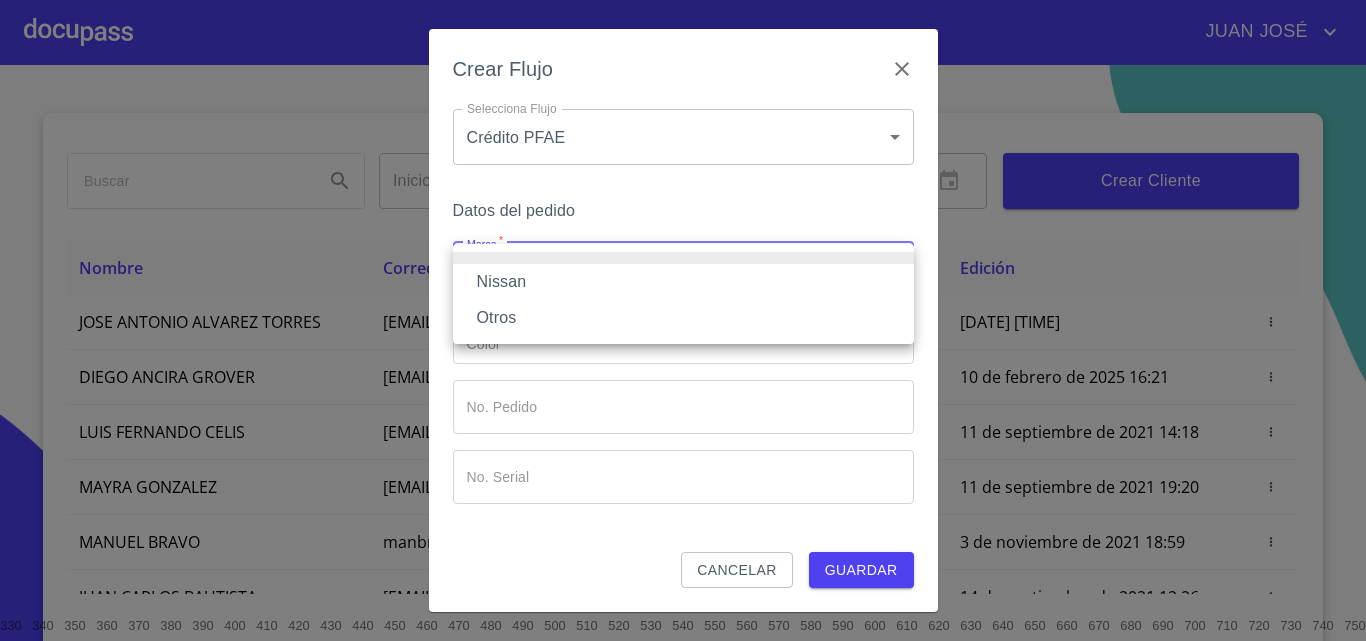 click on "Nissan" at bounding box center [683, 282] 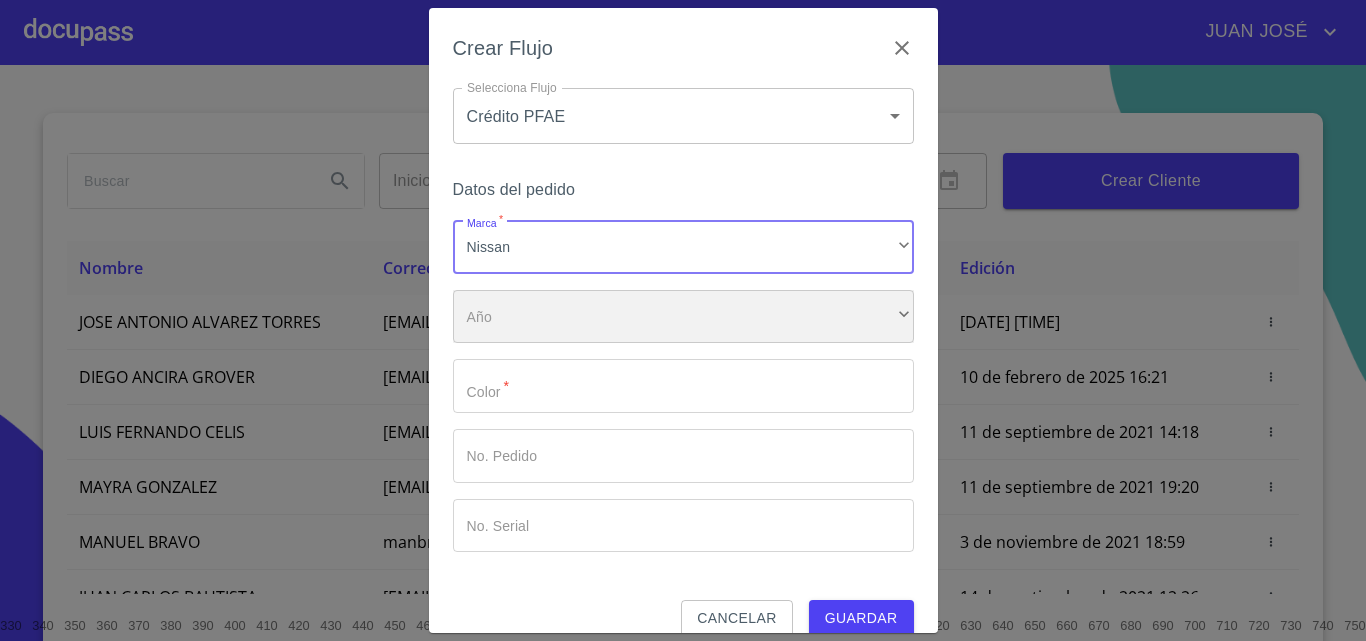 click on "​" at bounding box center (683, 317) 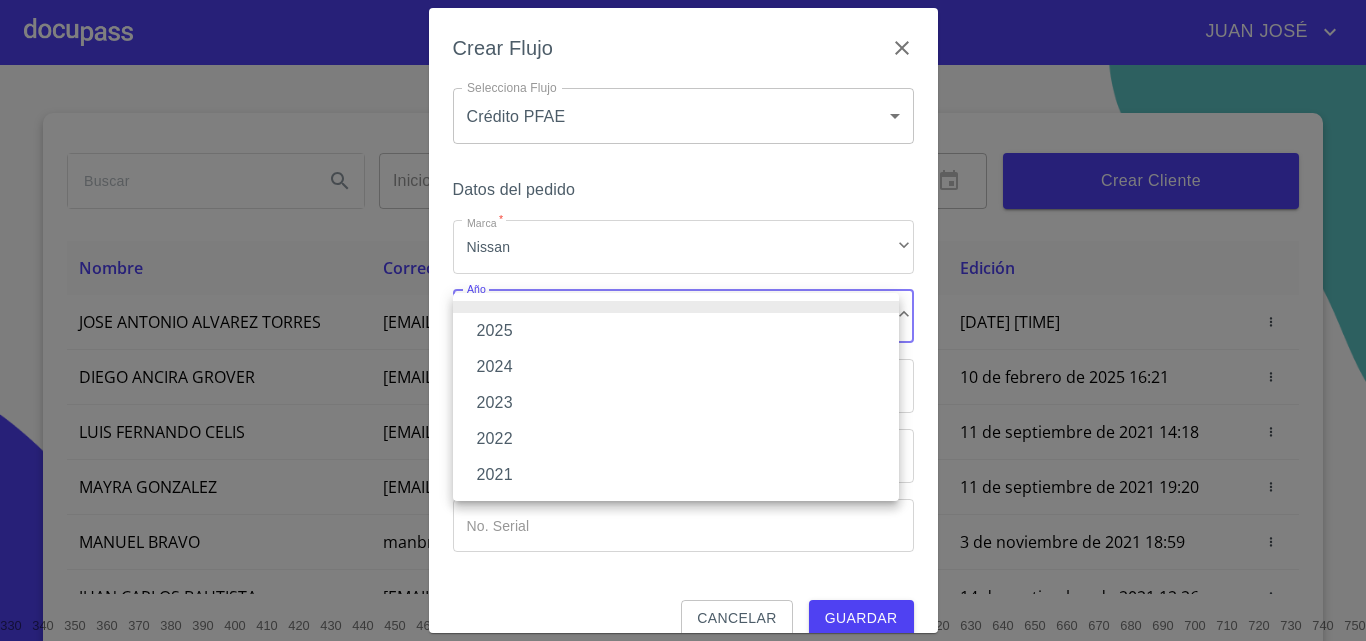 click on "2025" at bounding box center (676, 331) 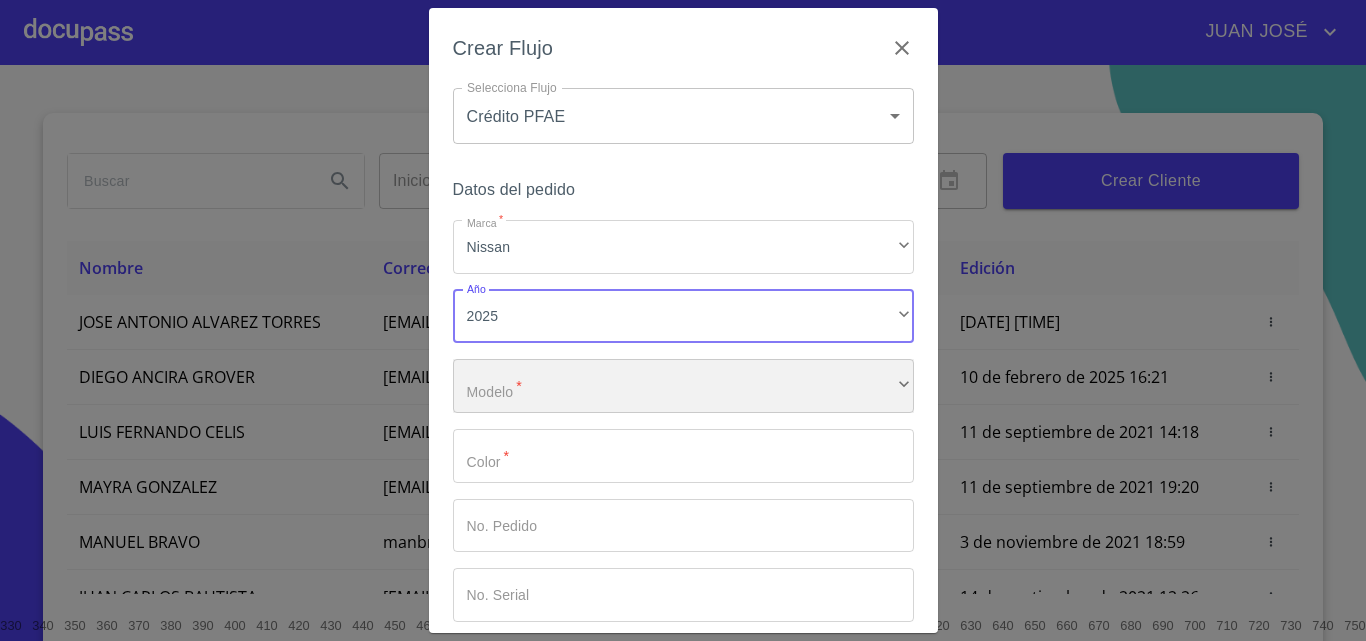 click on "​" at bounding box center [683, 386] 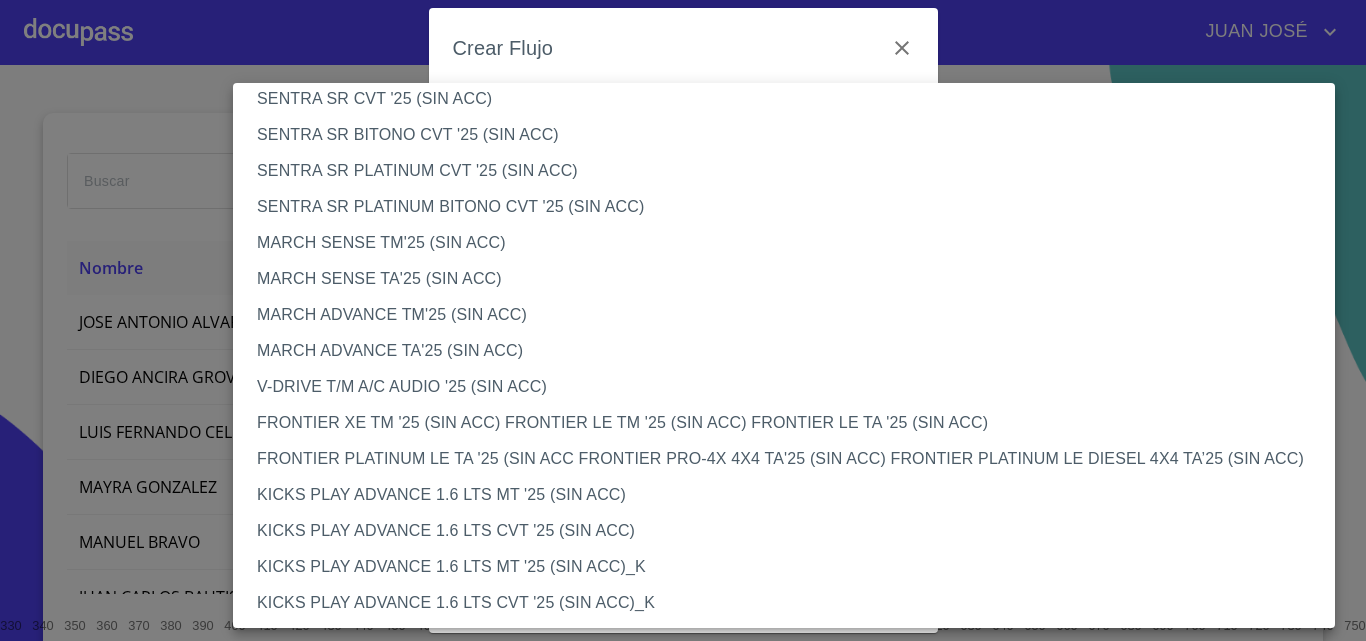 scroll, scrollTop: 1600, scrollLeft: 0, axis: vertical 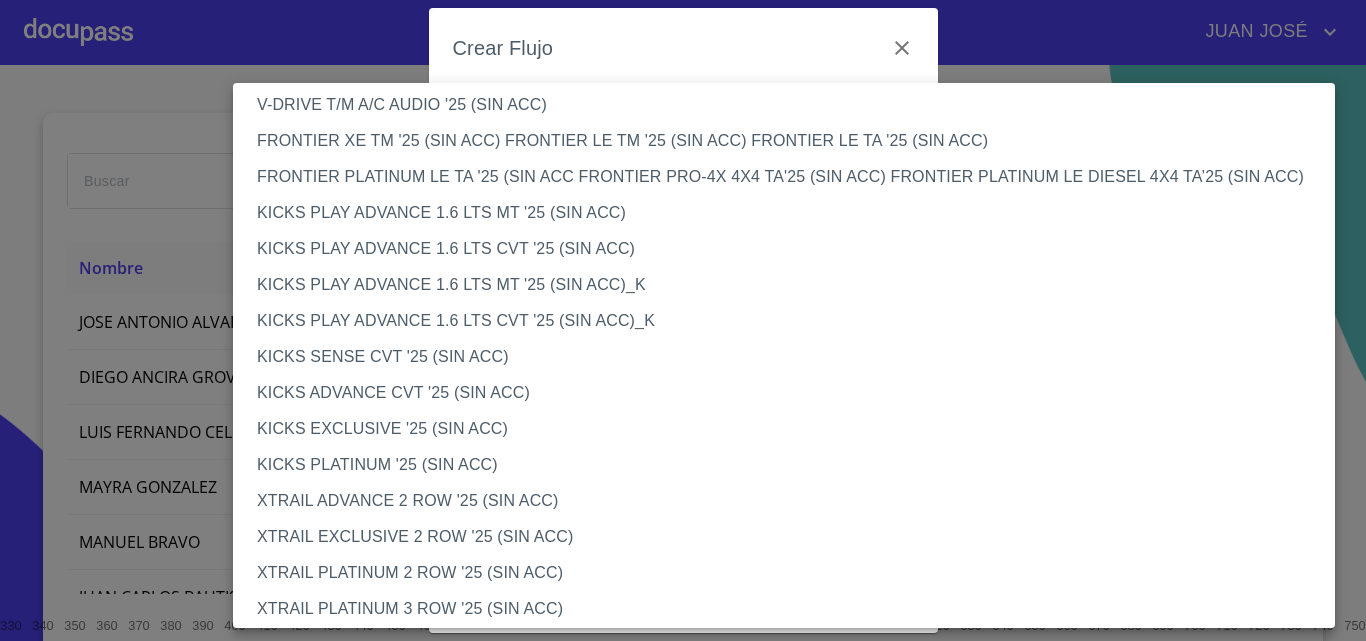 click on "XTRAIL PLATINUM 3 ROW '25 (SIN ACC)" at bounding box center [791, 609] 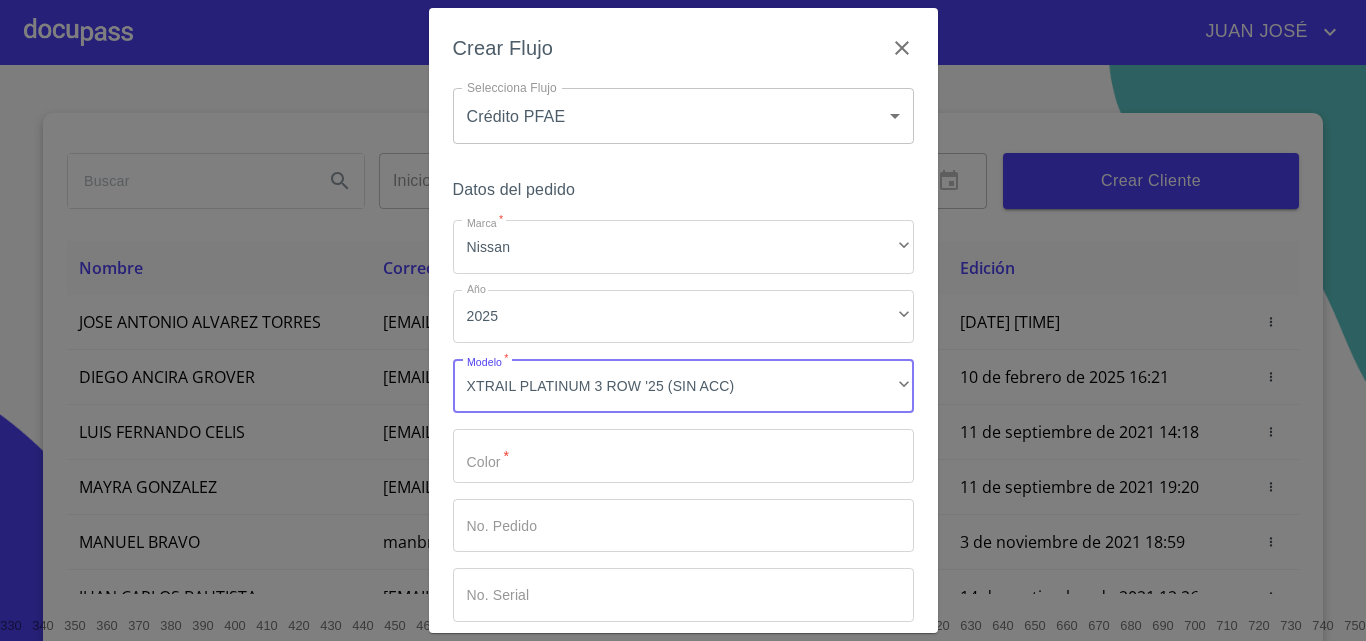 click on "Marca   *" at bounding box center (683, 456) 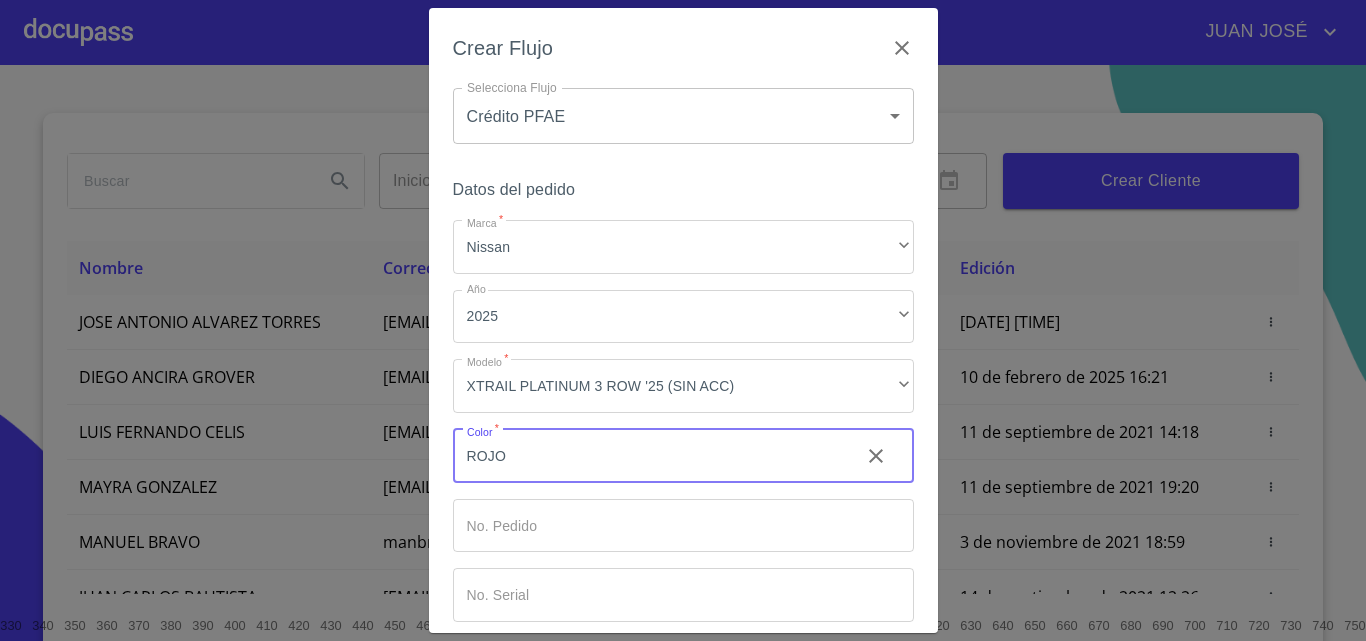 scroll, scrollTop: 97, scrollLeft: 0, axis: vertical 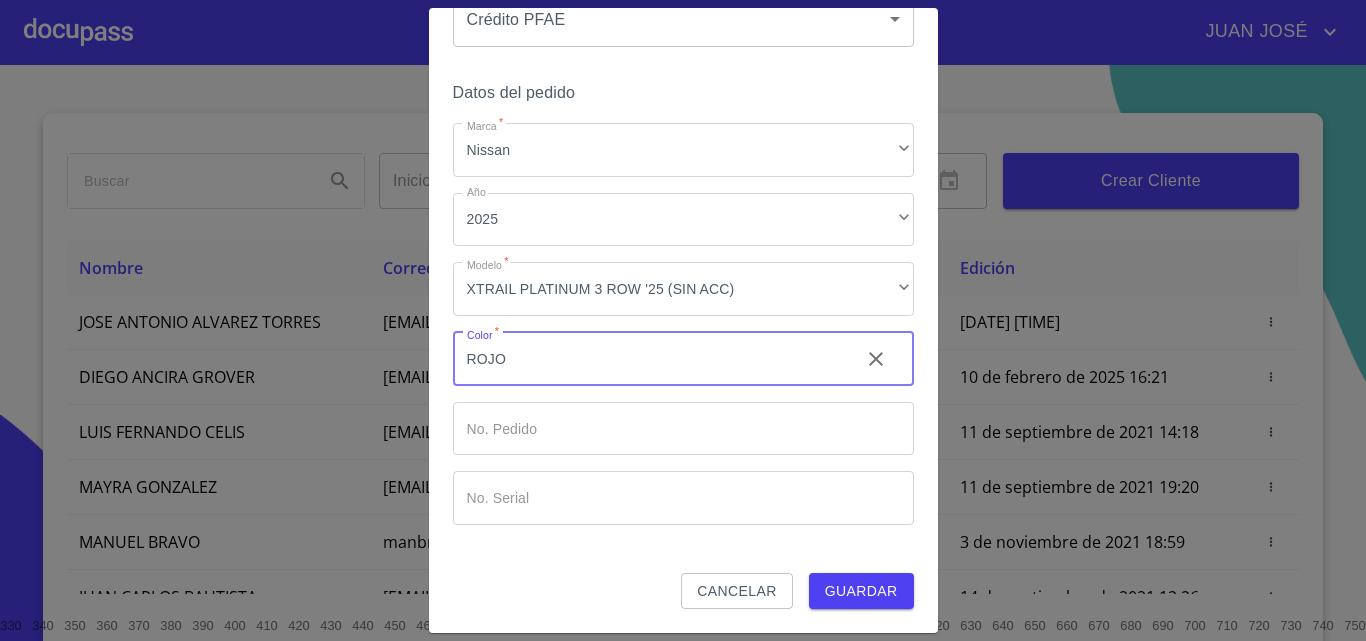 type on "ROJO" 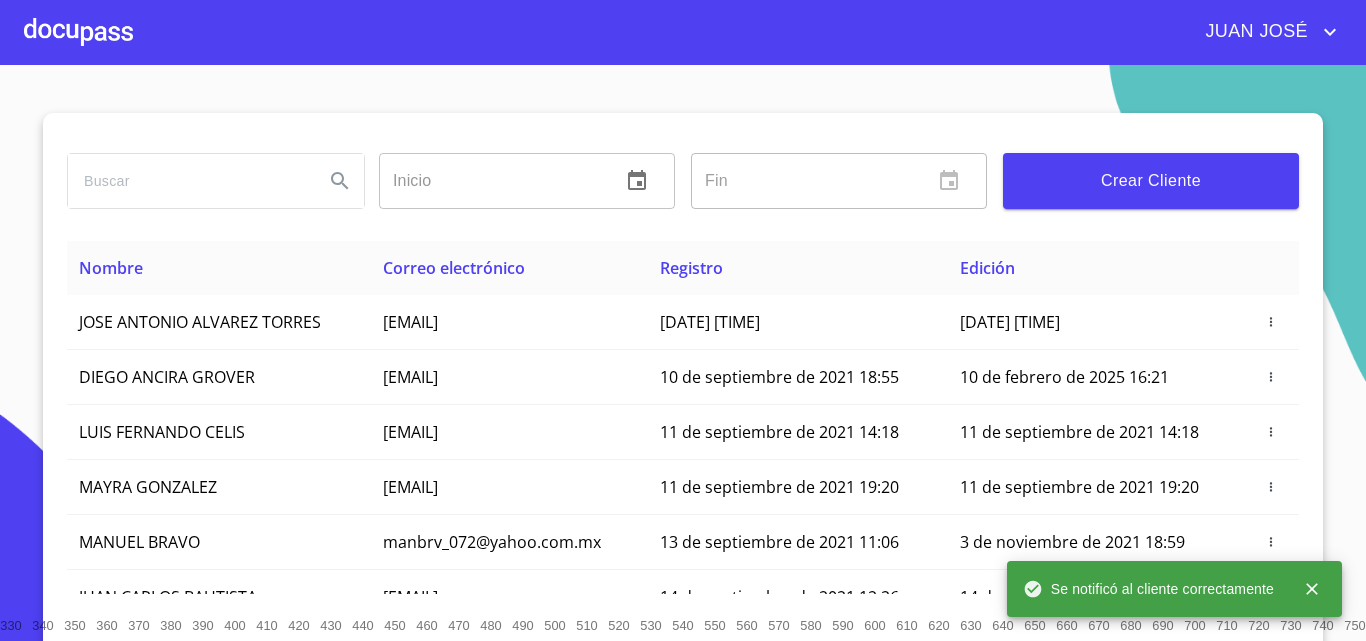 click at bounding box center (78, 32) 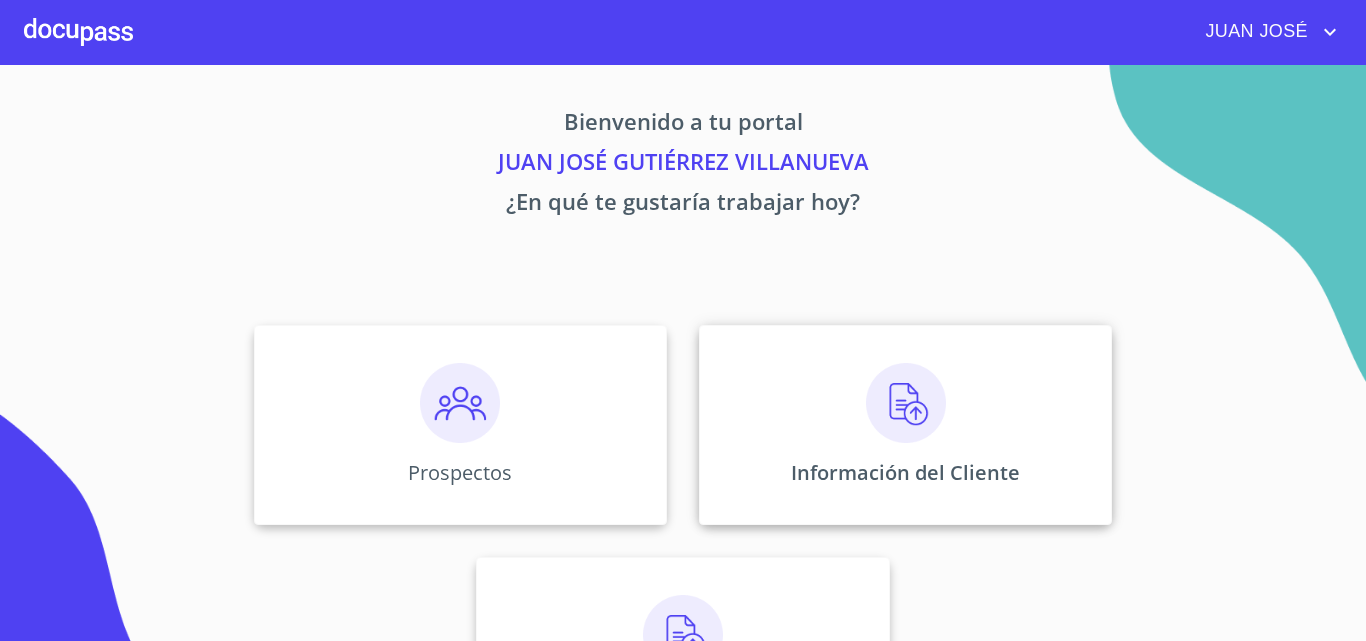 click on "Información del Cliente" at bounding box center [905, 425] 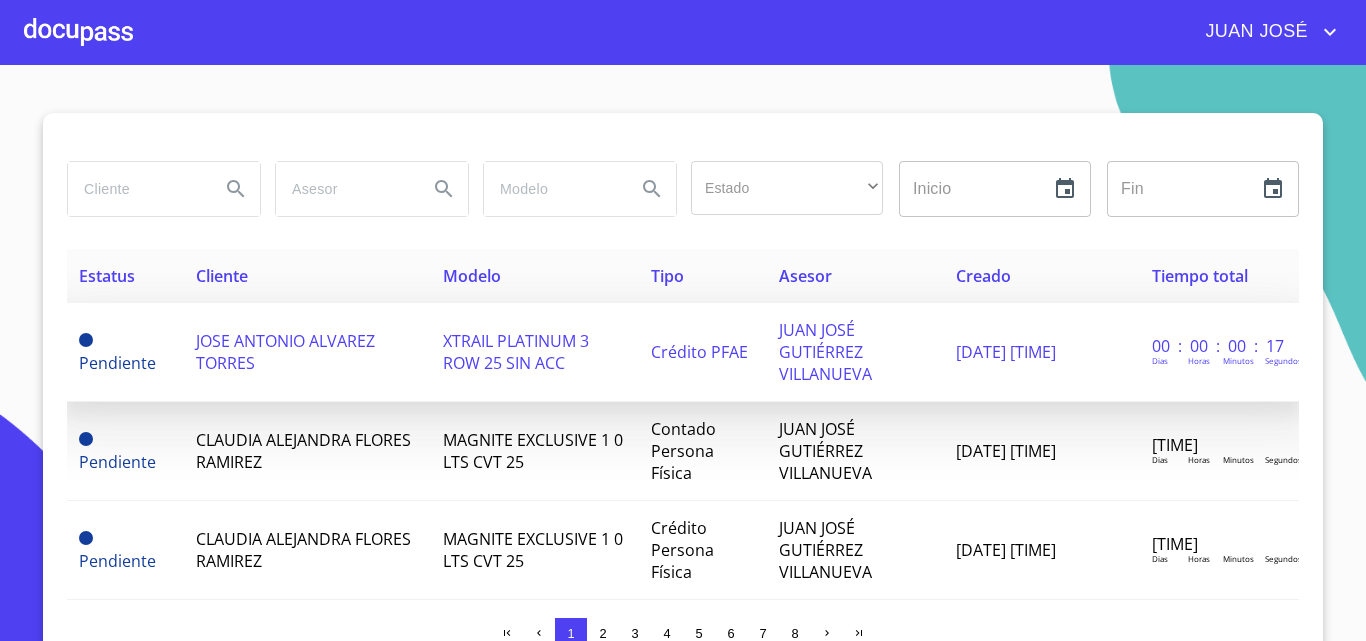 click on "JOSE ANTONIO ALVAREZ  TORRES" at bounding box center (285, 352) 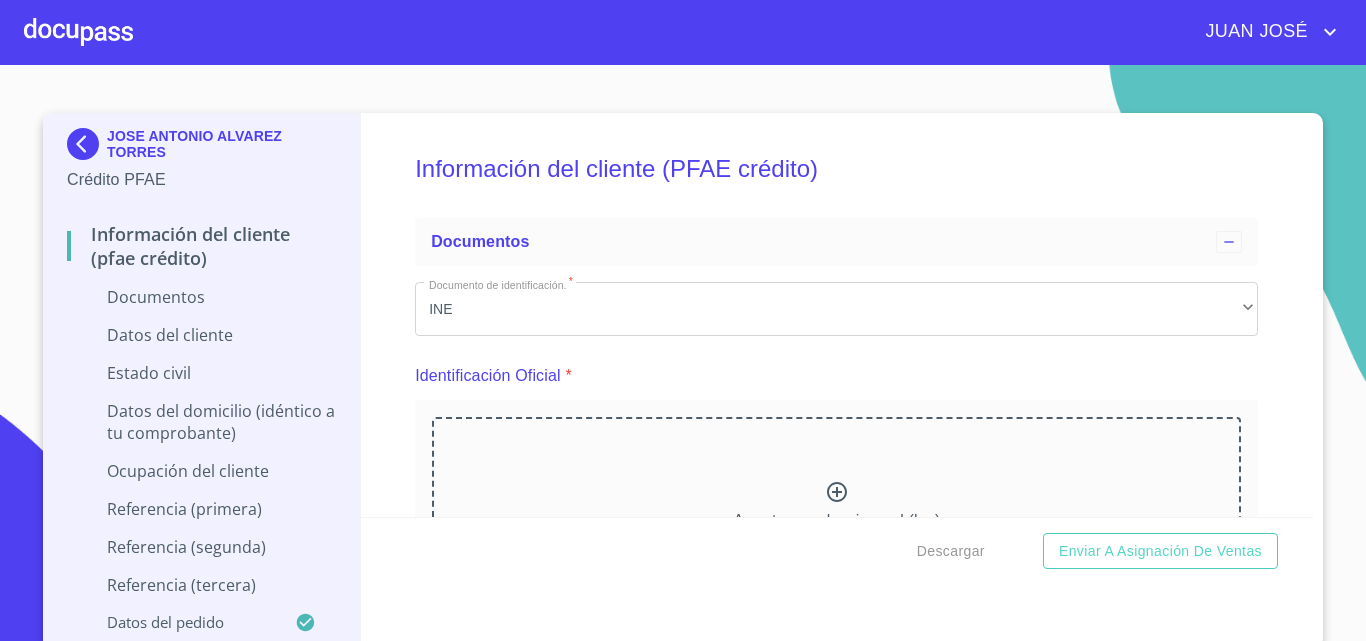 click 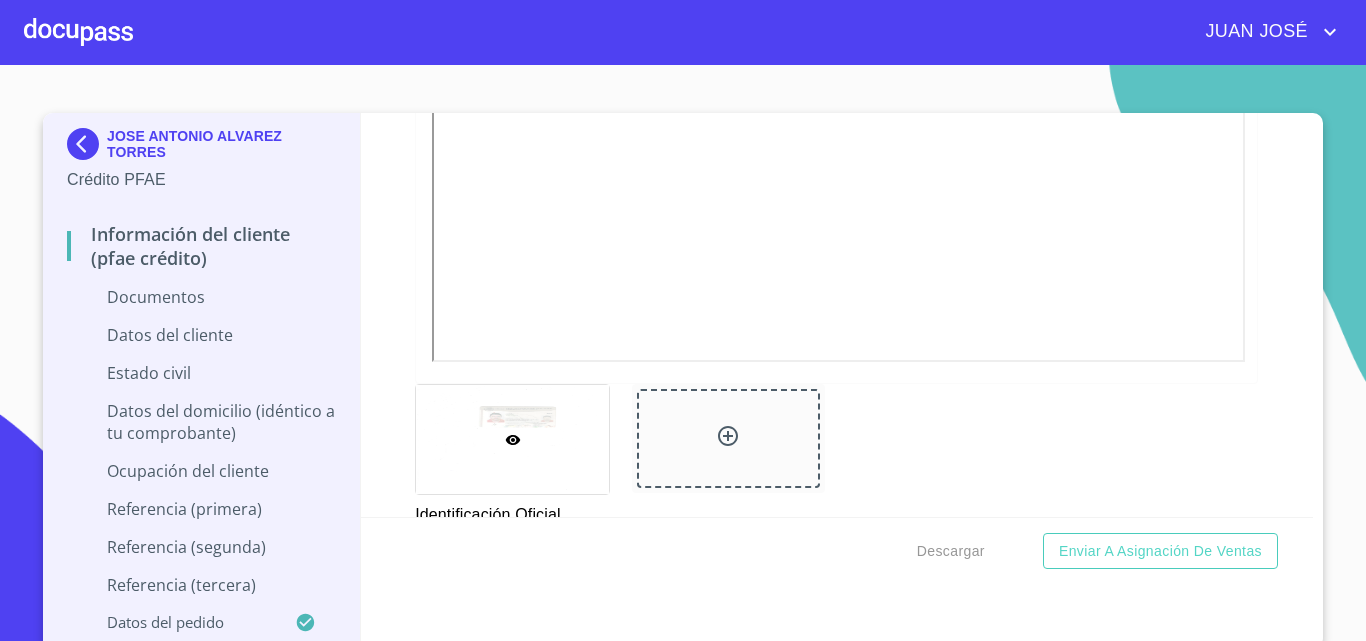 scroll, scrollTop: 716, scrollLeft: 0, axis: vertical 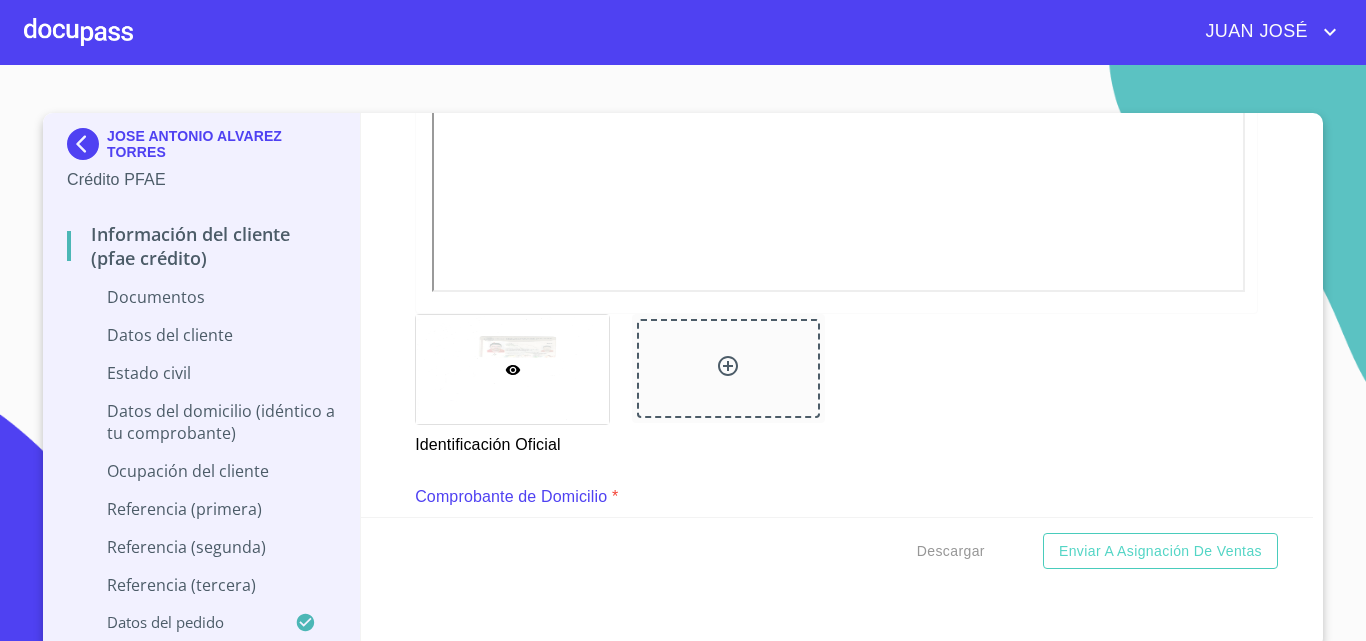 click 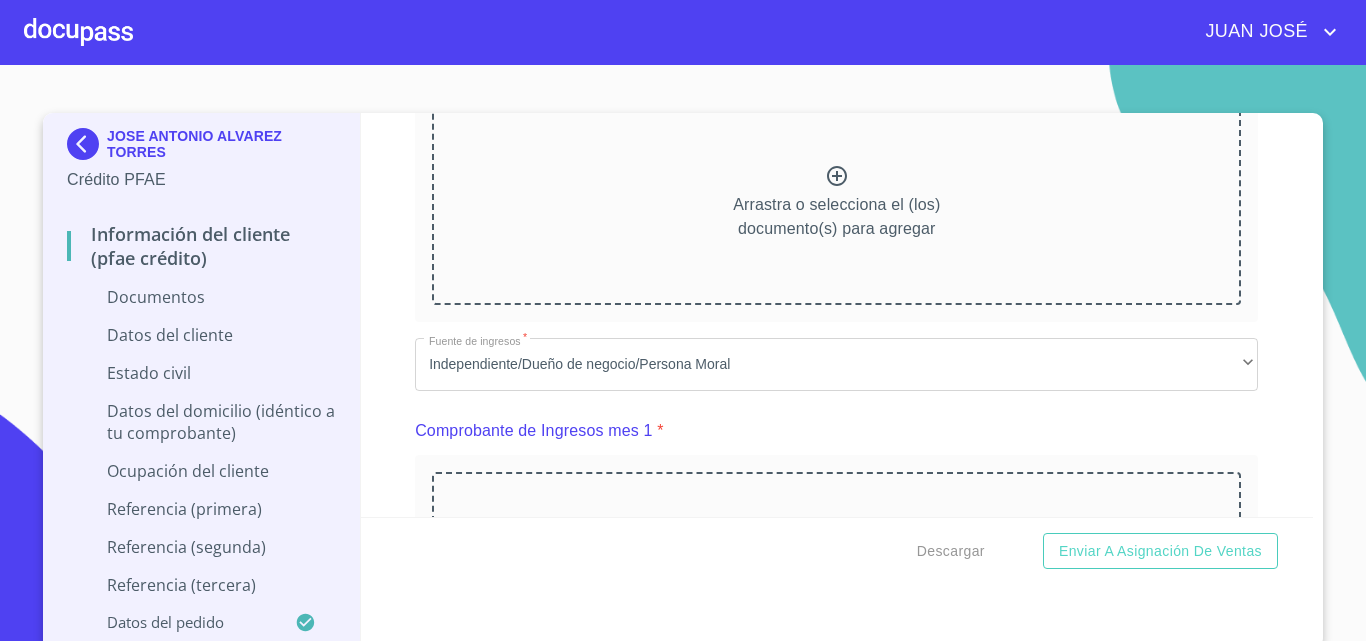 scroll, scrollTop: 1177, scrollLeft: 0, axis: vertical 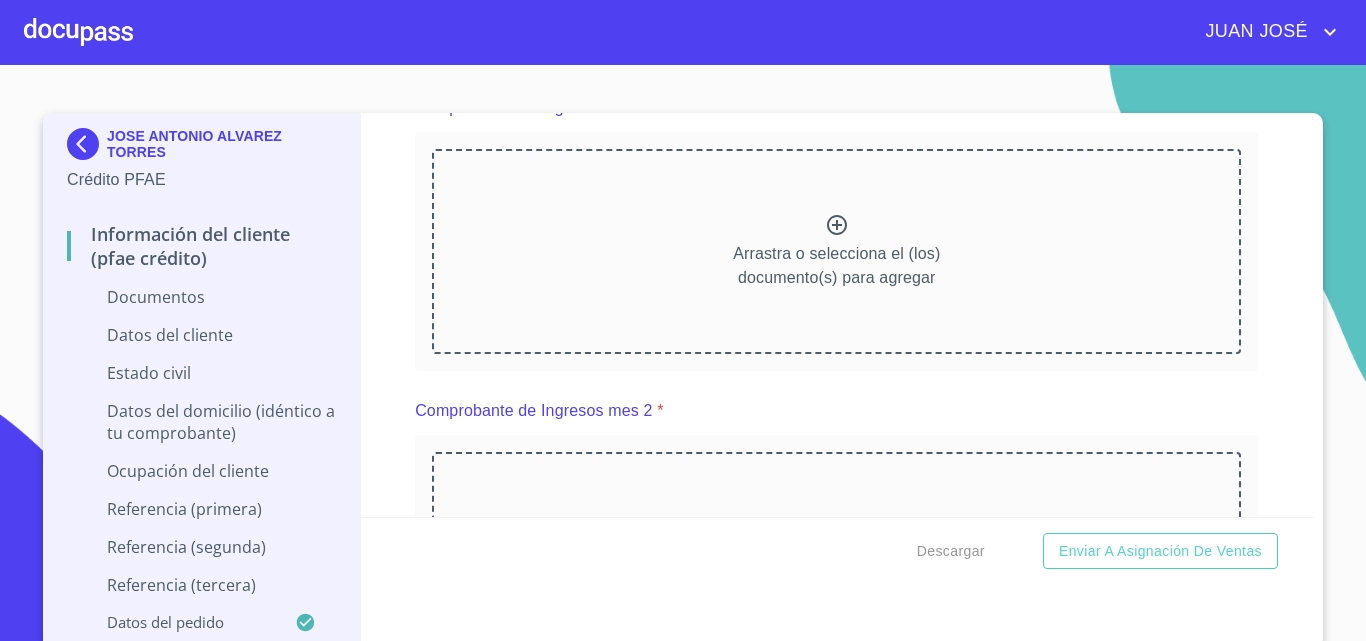 click on "Arrastra o selecciona el (los) documento(s) para agregar" at bounding box center [836, 251] 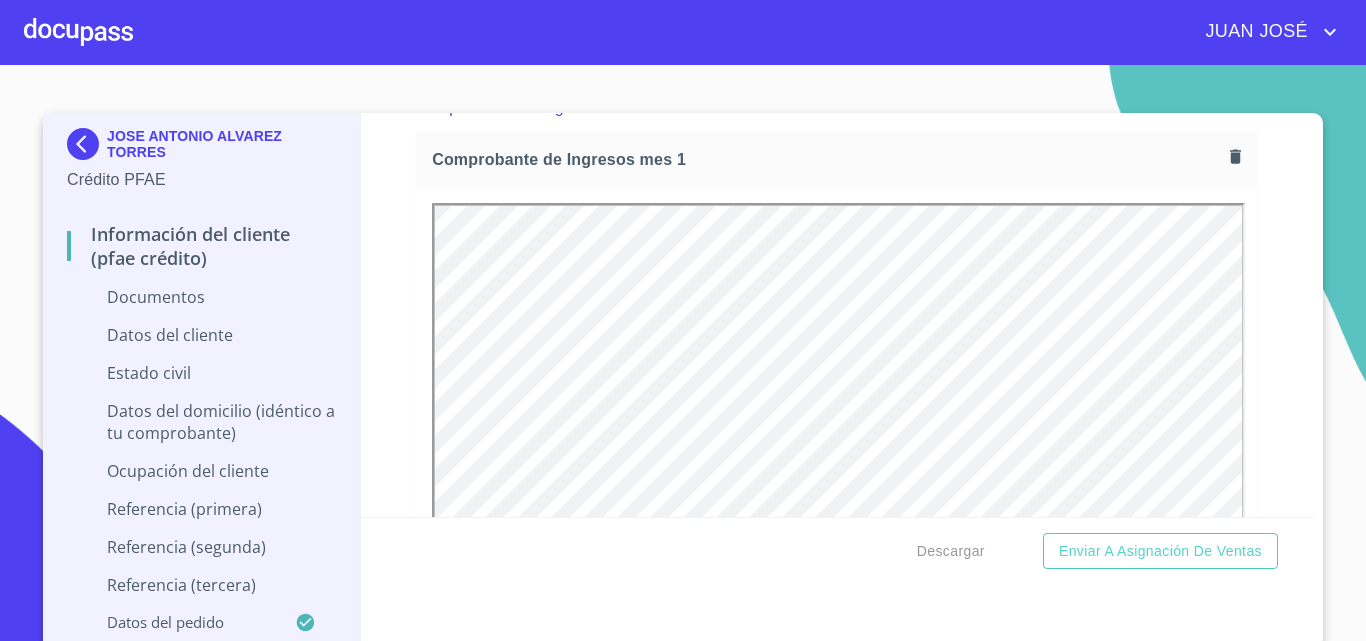 scroll, scrollTop: 0, scrollLeft: 0, axis: both 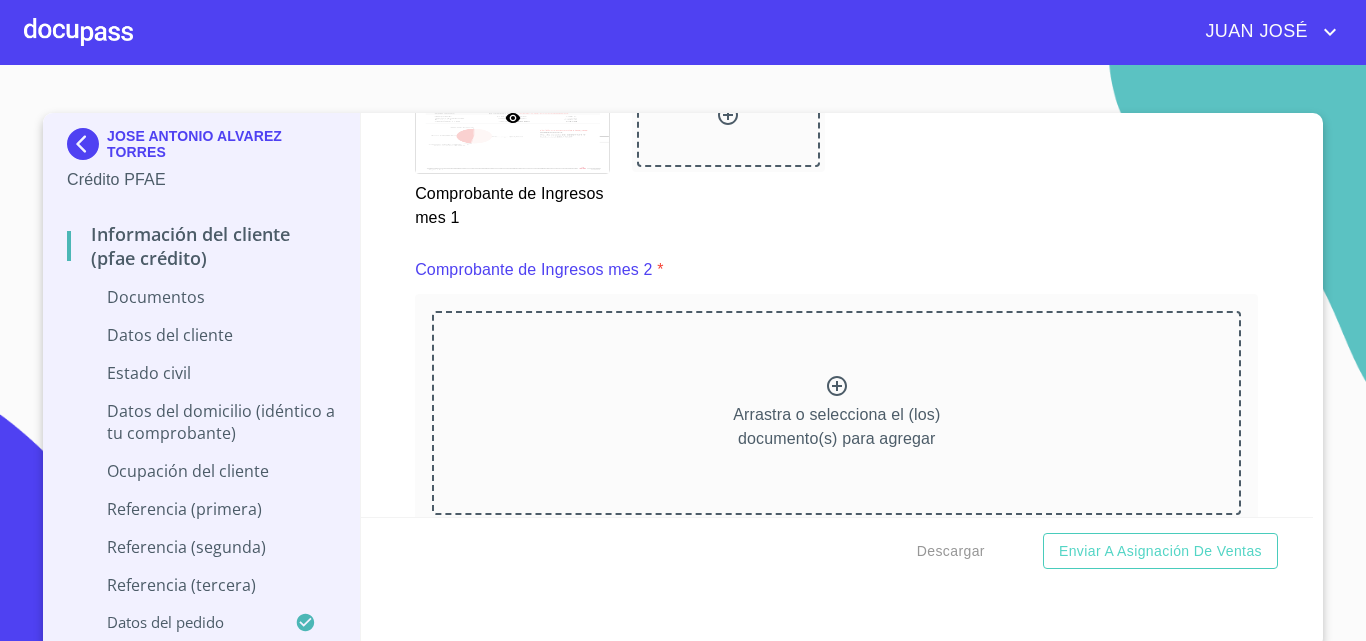 click 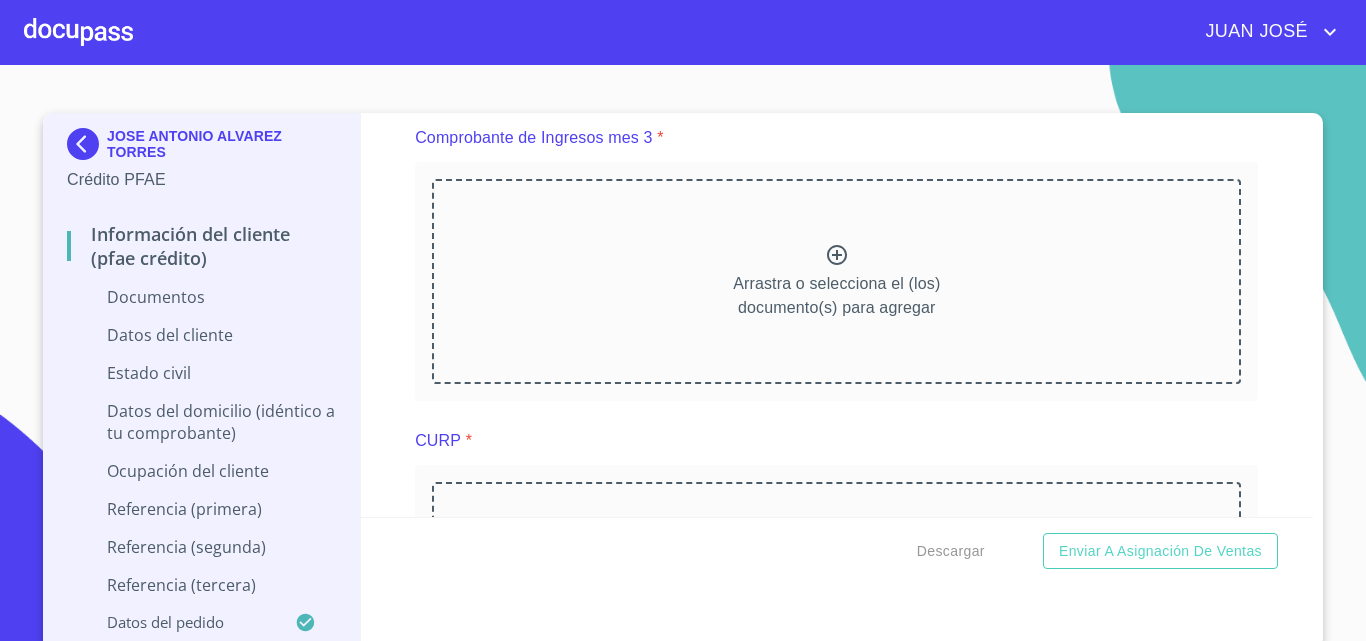 scroll, scrollTop: 3177, scrollLeft: 0, axis: vertical 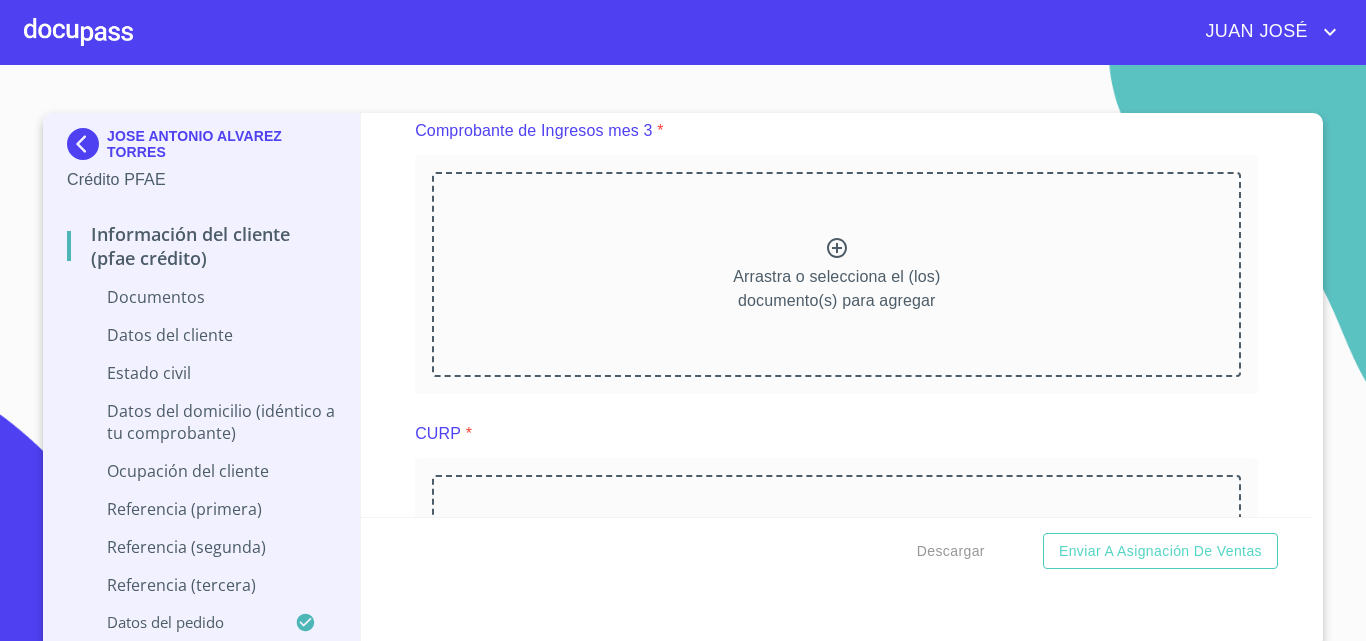 click 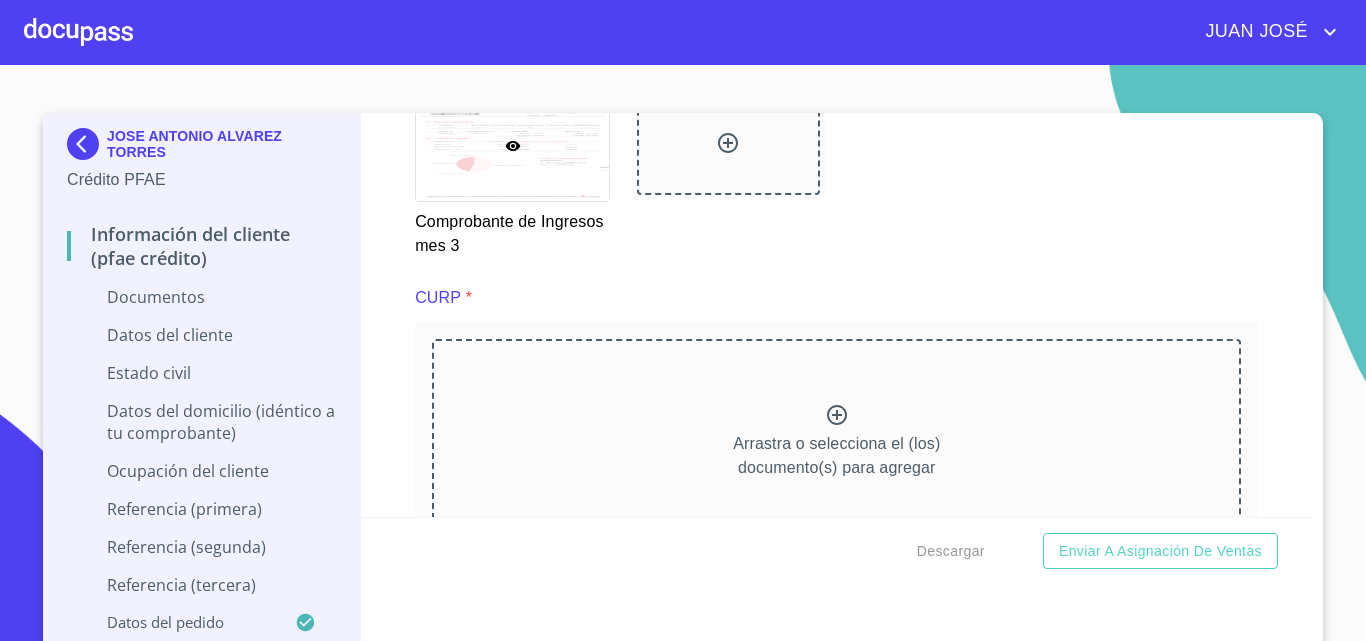 scroll, scrollTop: 3956, scrollLeft: 0, axis: vertical 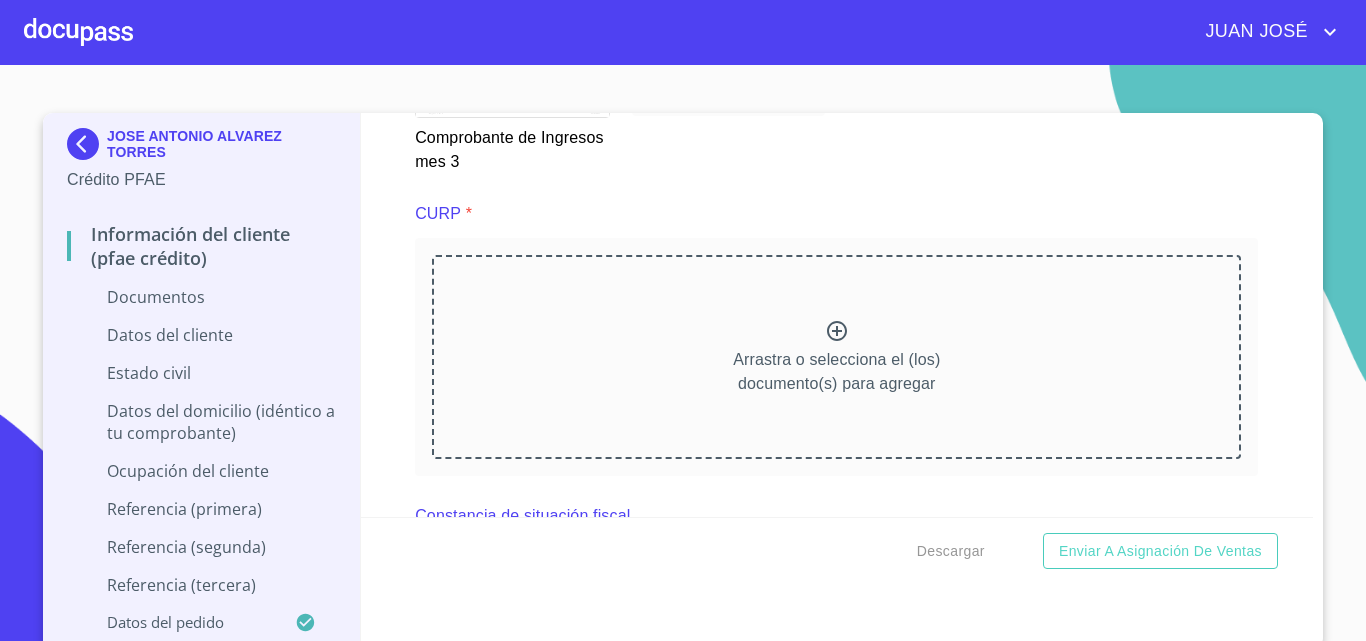 click 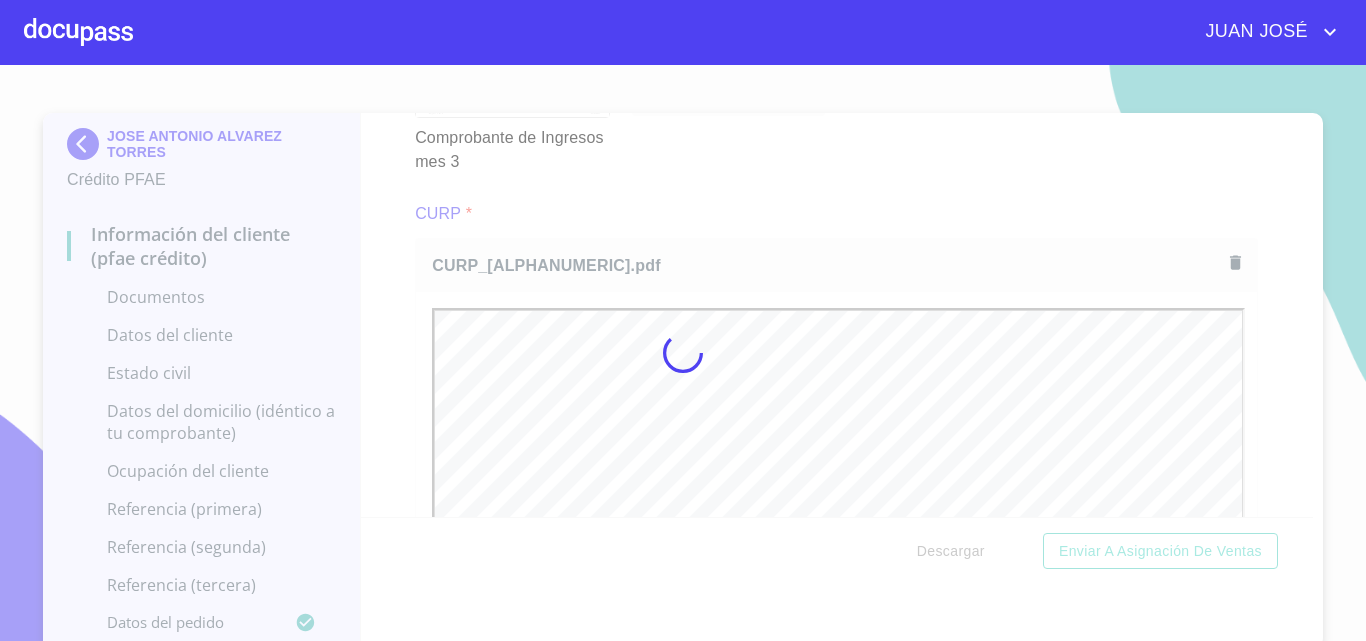 scroll, scrollTop: 0, scrollLeft: 0, axis: both 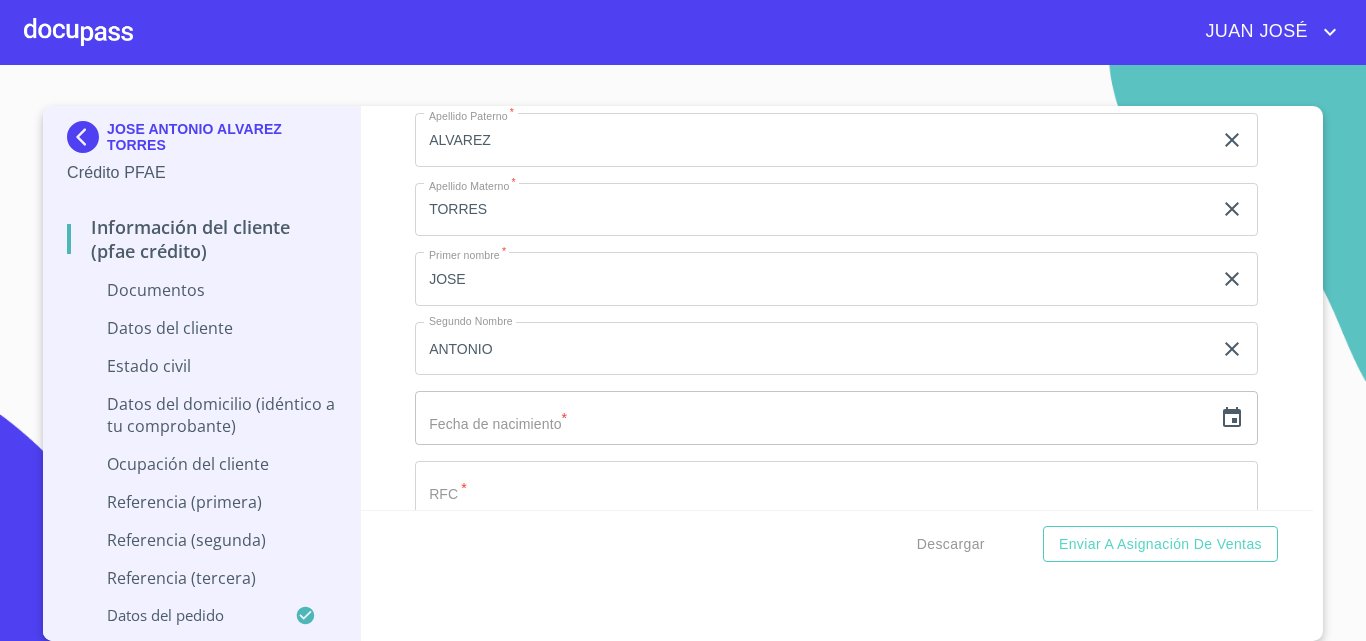 click 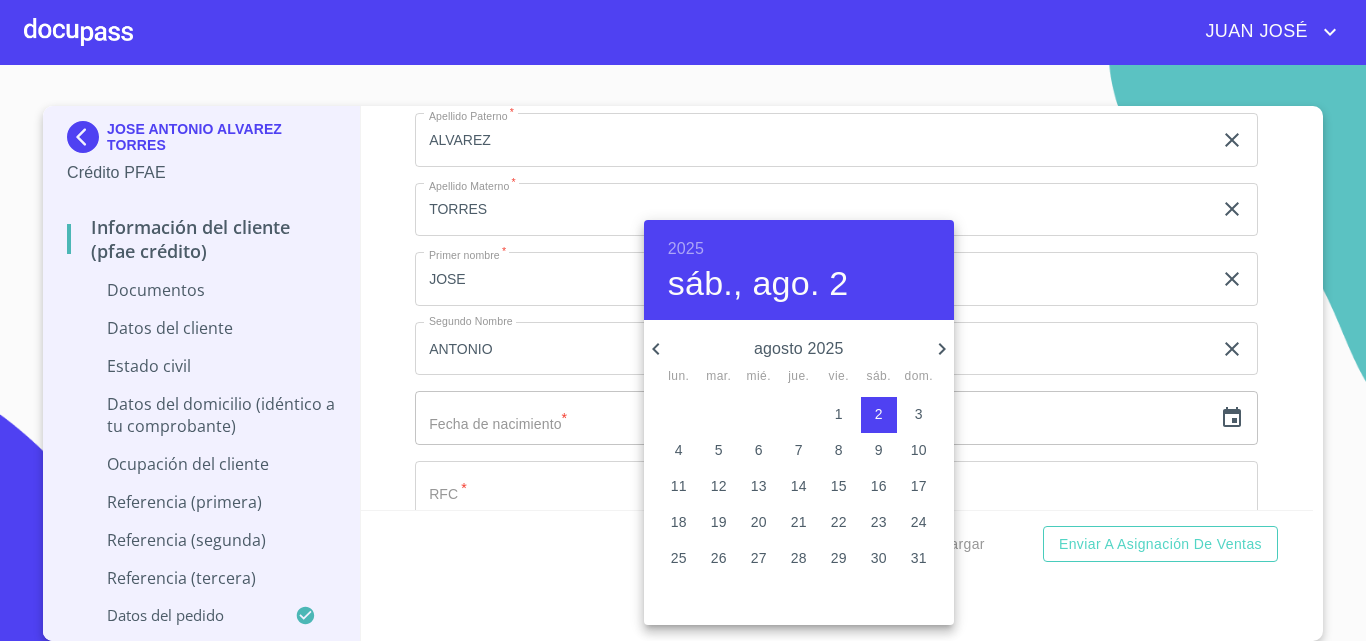click on "2025" at bounding box center (686, 249) 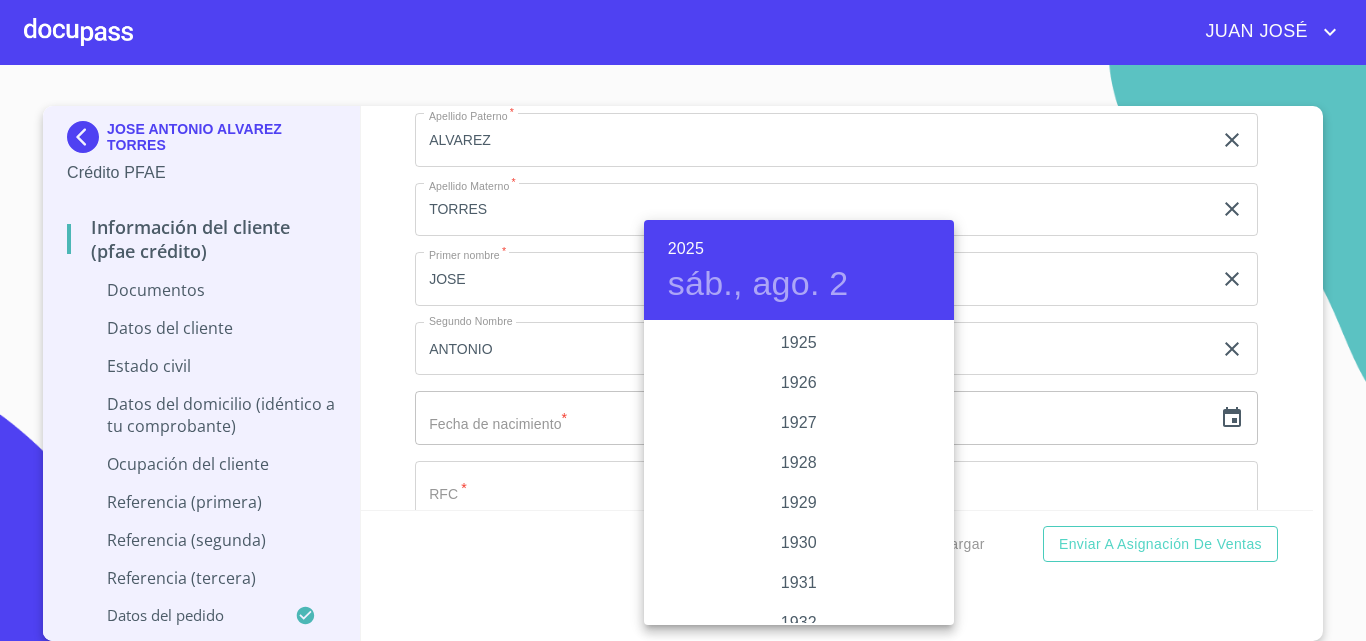 scroll, scrollTop: 3880, scrollLeft: 0, axis: vertical 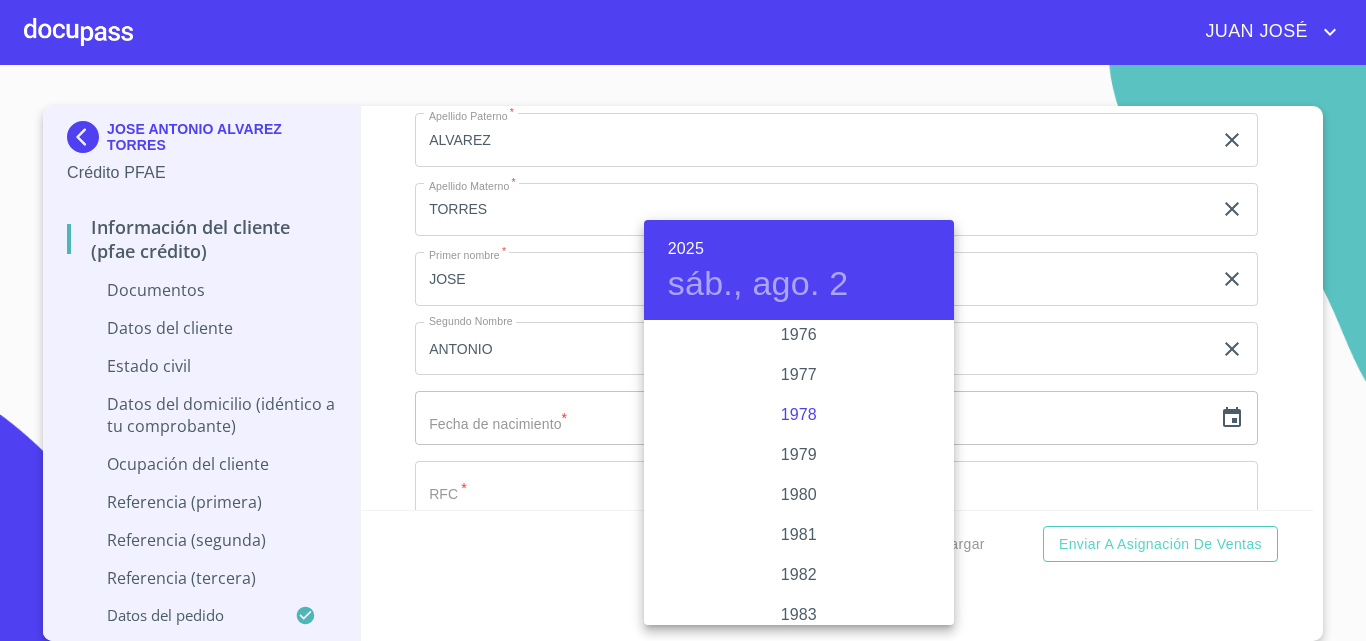 click on "1978" at bounding box center (799, 415) 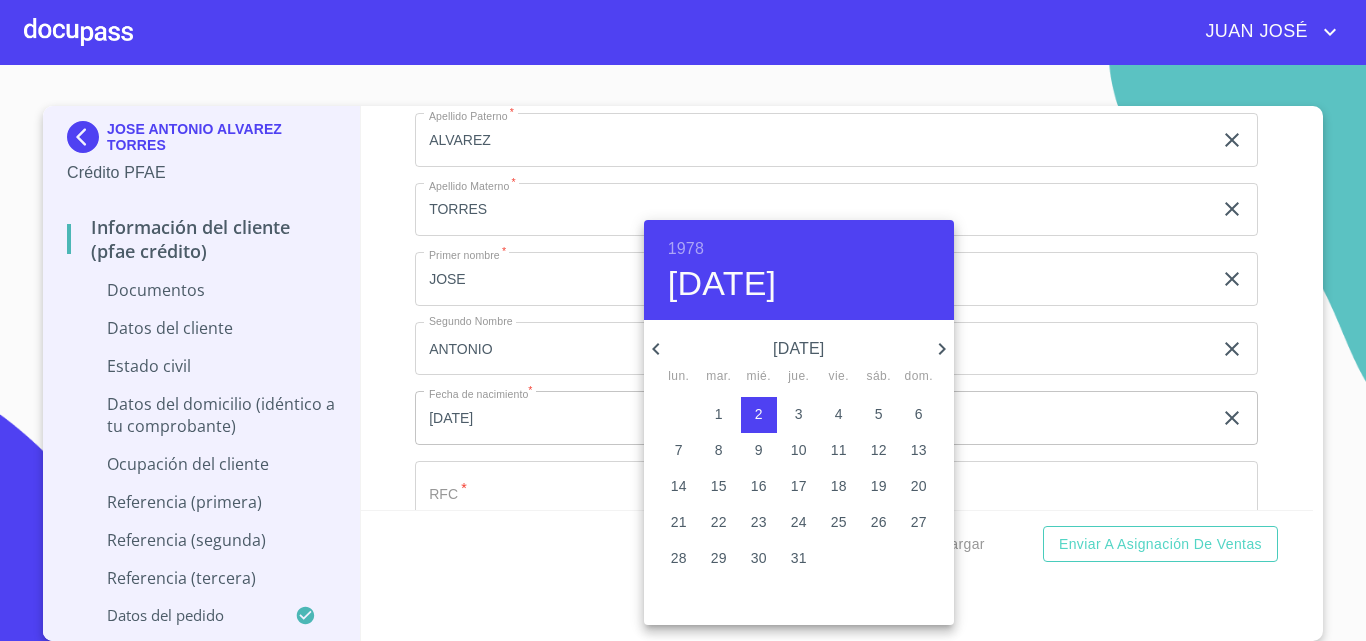 click 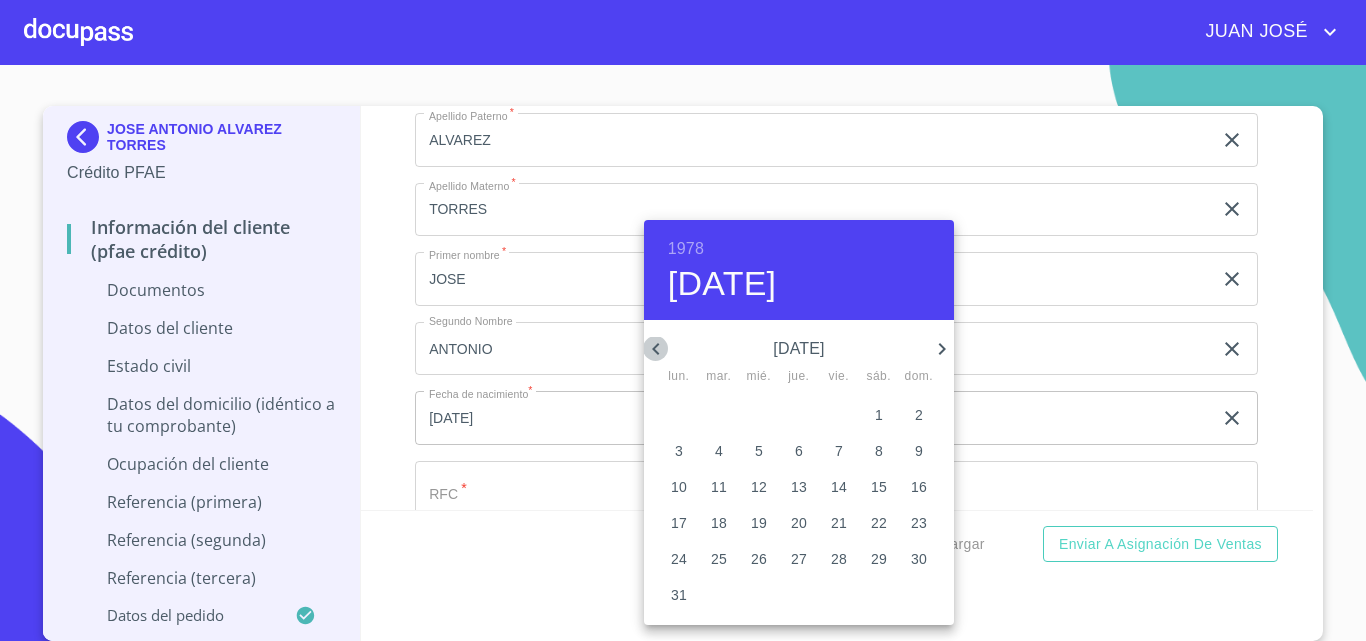 click 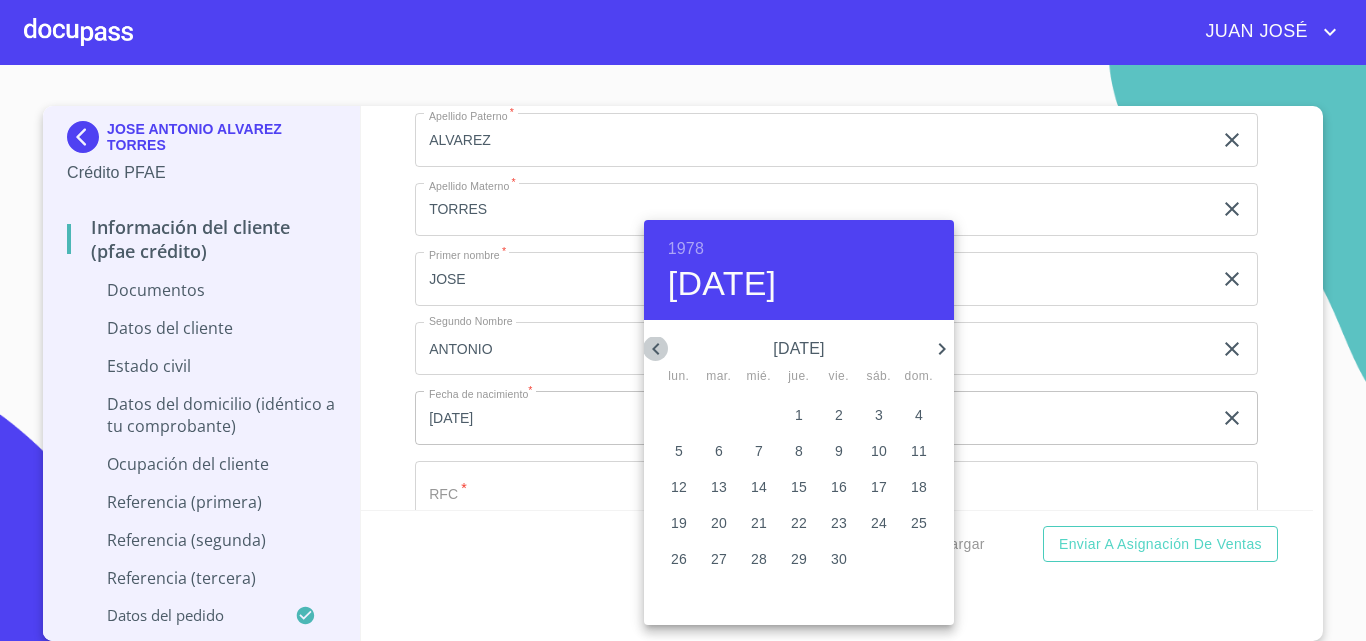 click 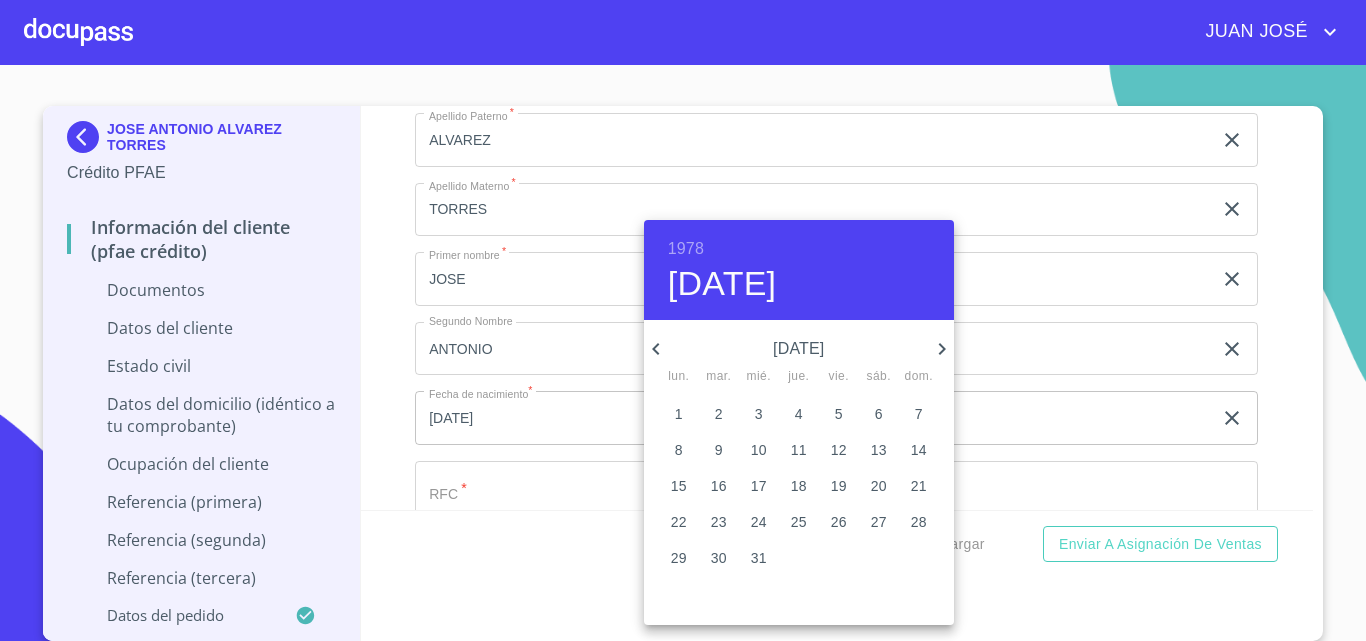 click 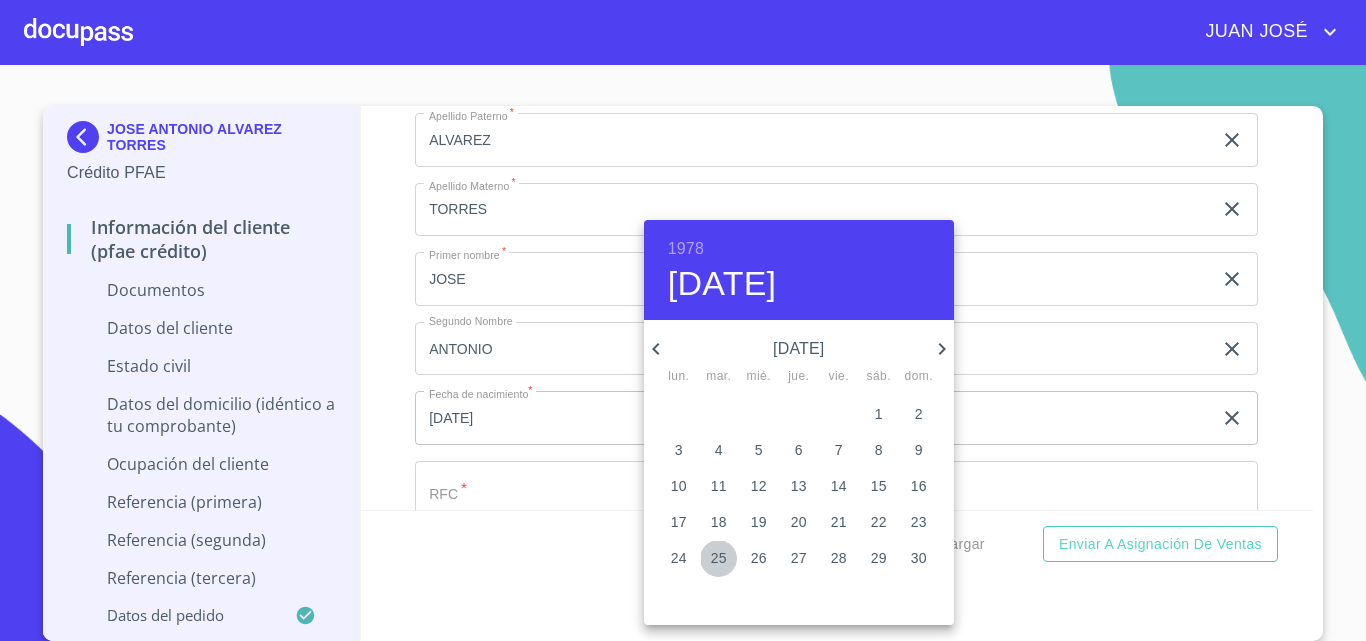 click on "25" at bounding box center [719, 558] 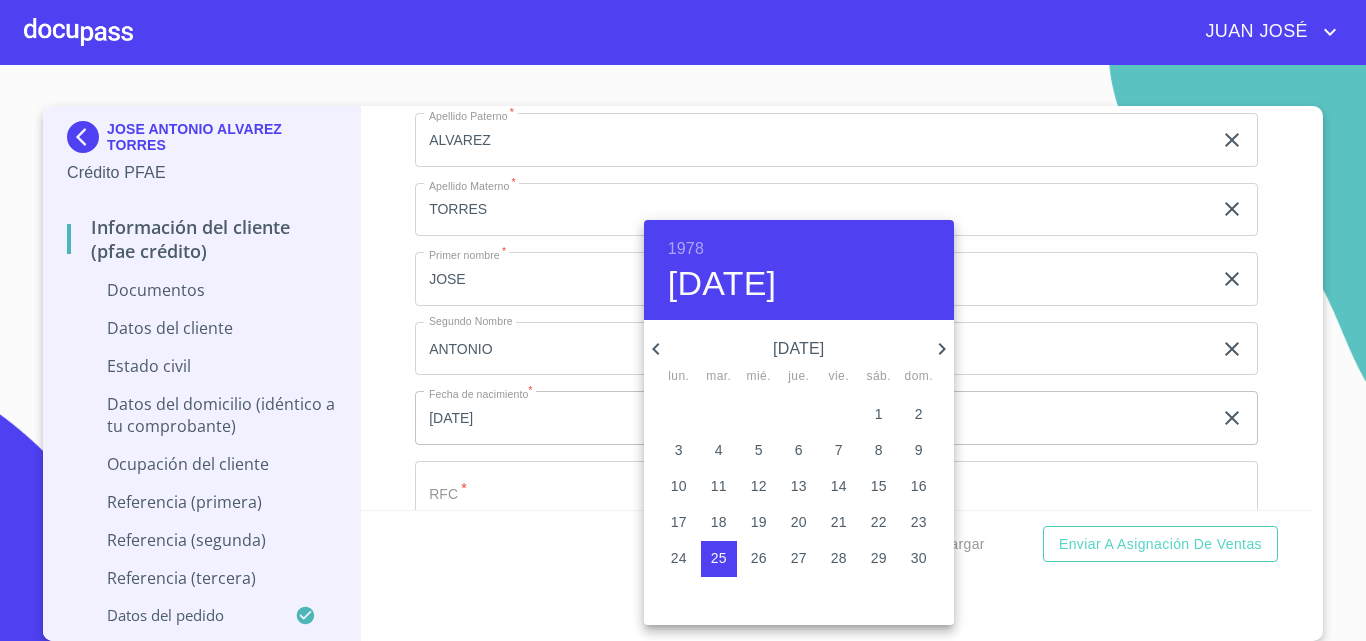 click at bounding box center (683, 320) 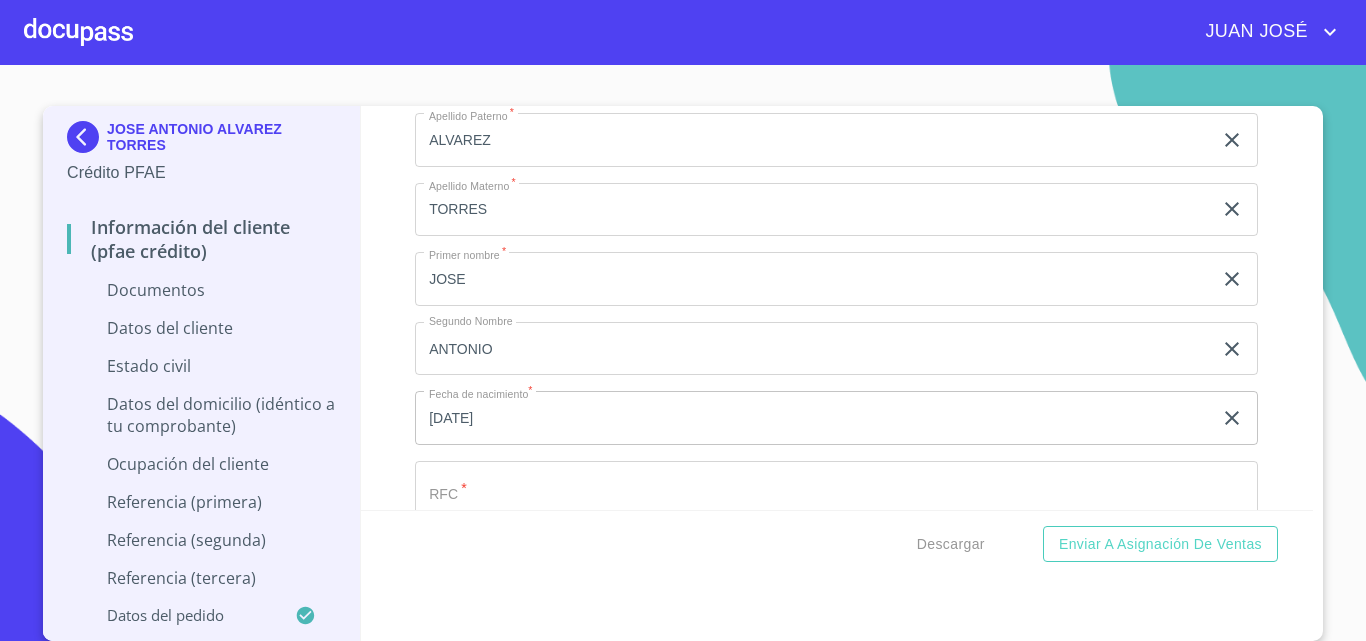 click on "Documento de identificación.   *" at bounding box center [813, 140] 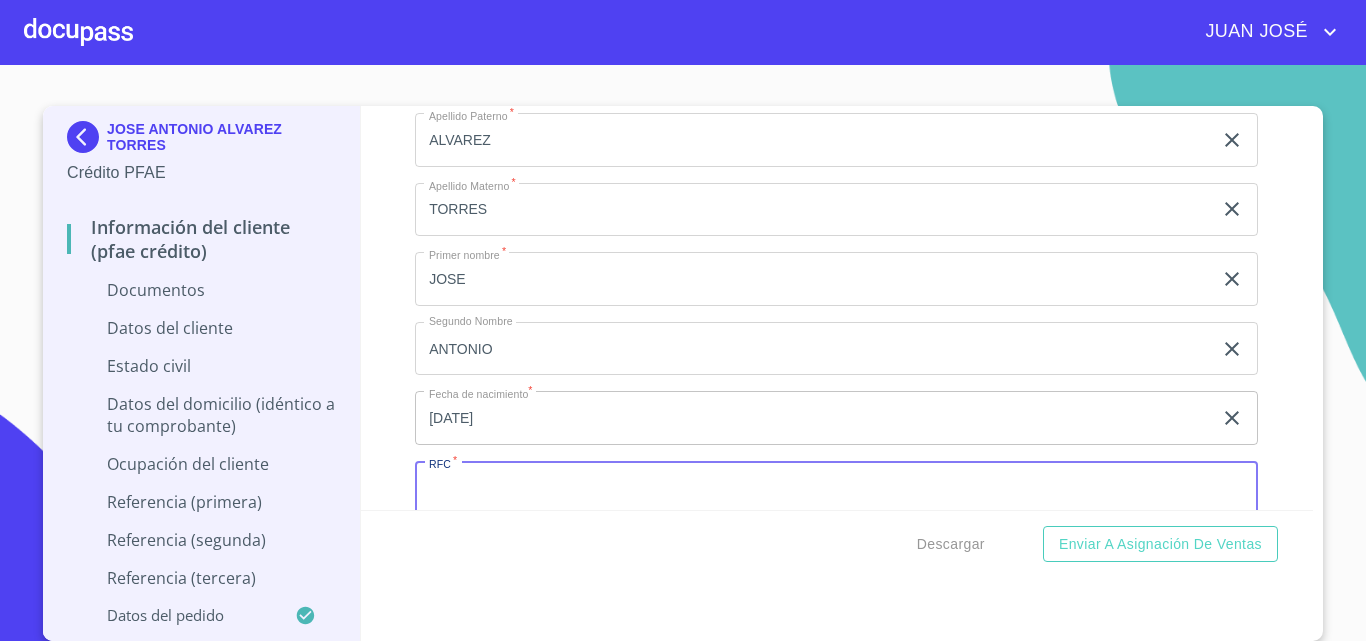 paste on "[ALPHANUMERIC]" 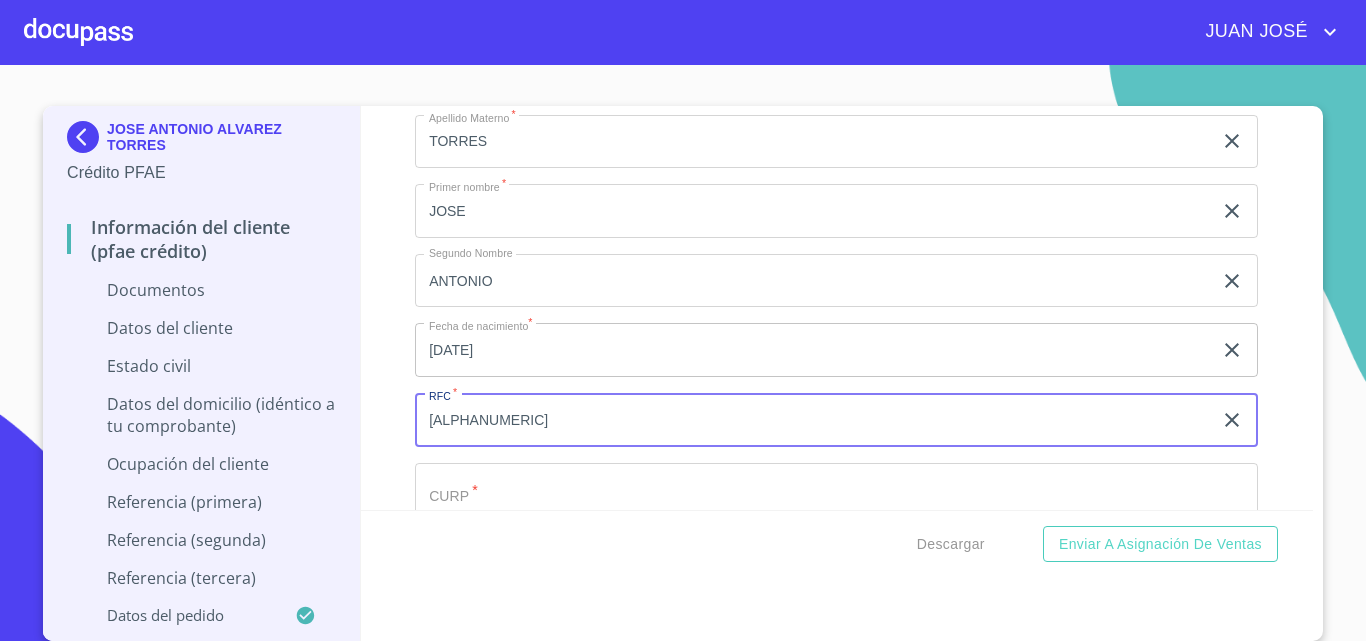 scroll, scrollTop: 5346, scrollLeft: 0, axis: vertical 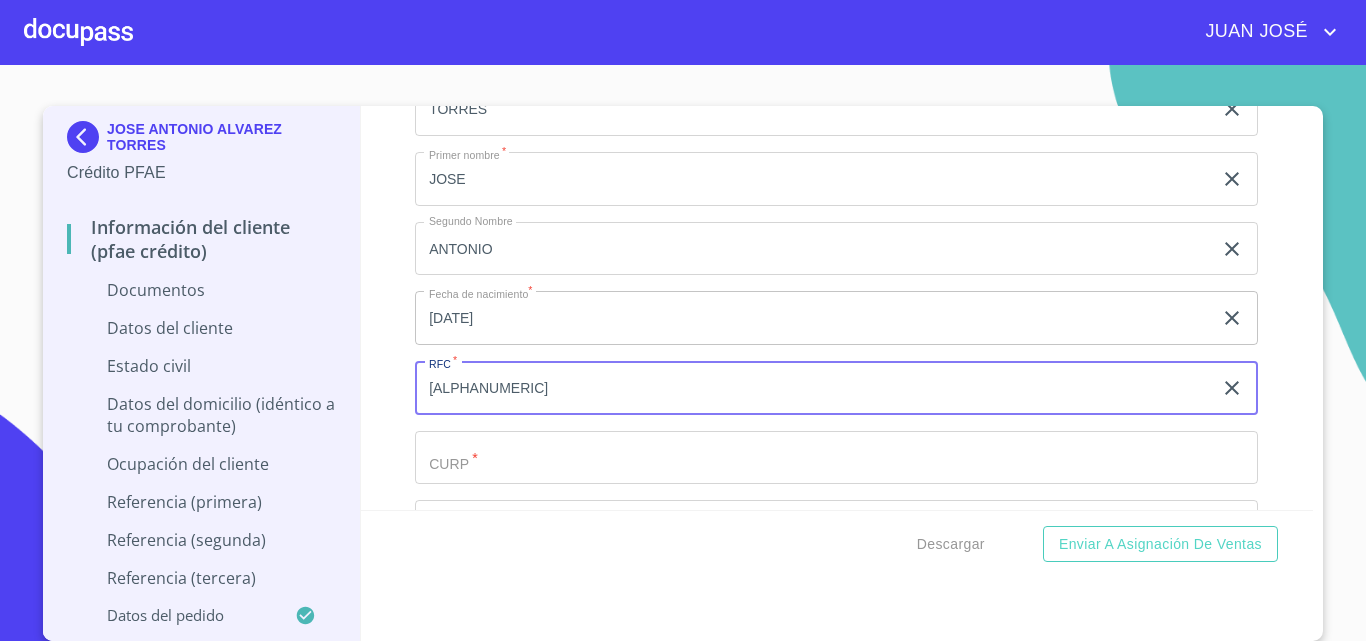 type on "[ALPHANUMERIC]" 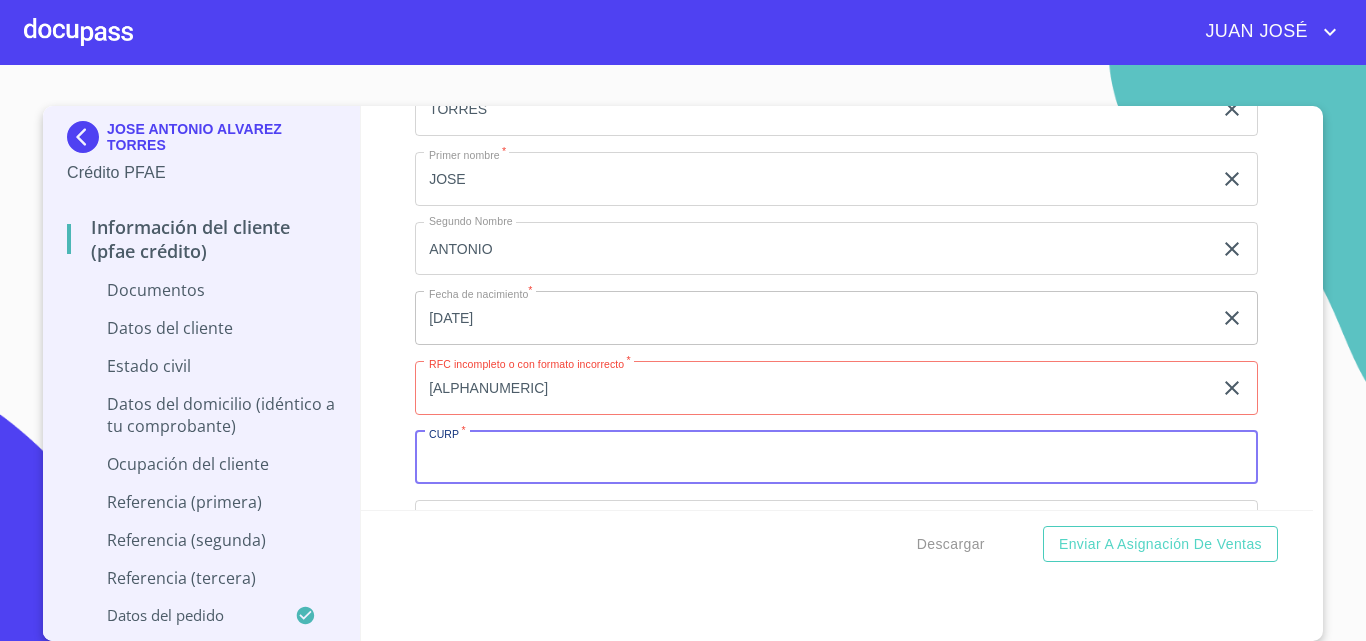 paste on "[ALPHANUMERIC]" 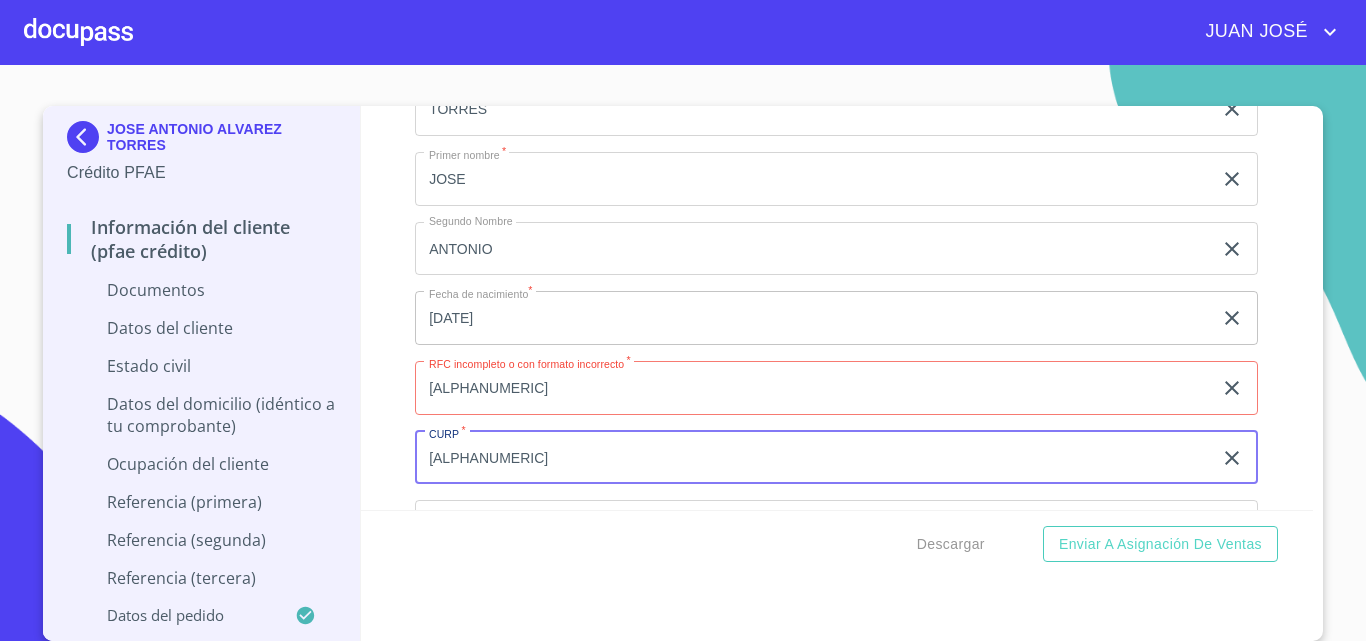 type on "[ALPHANUMERIC]" 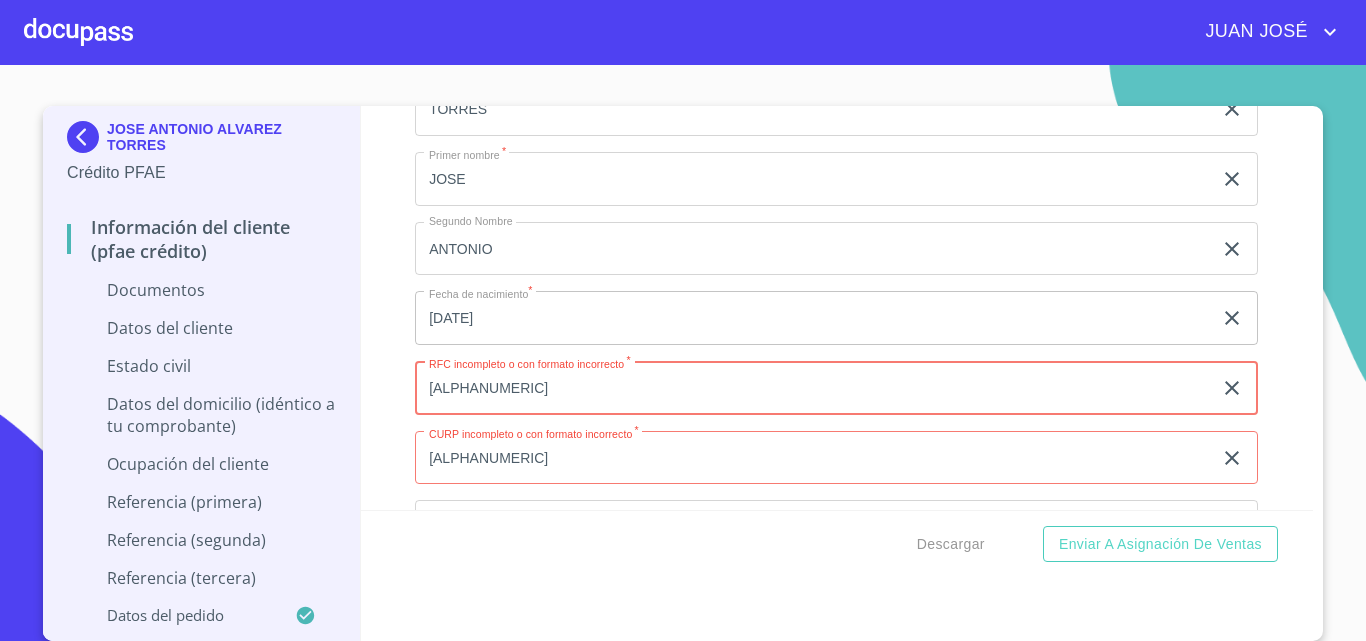 click on "[ALPHANUMERIC]" at bounding box center (813, 388) 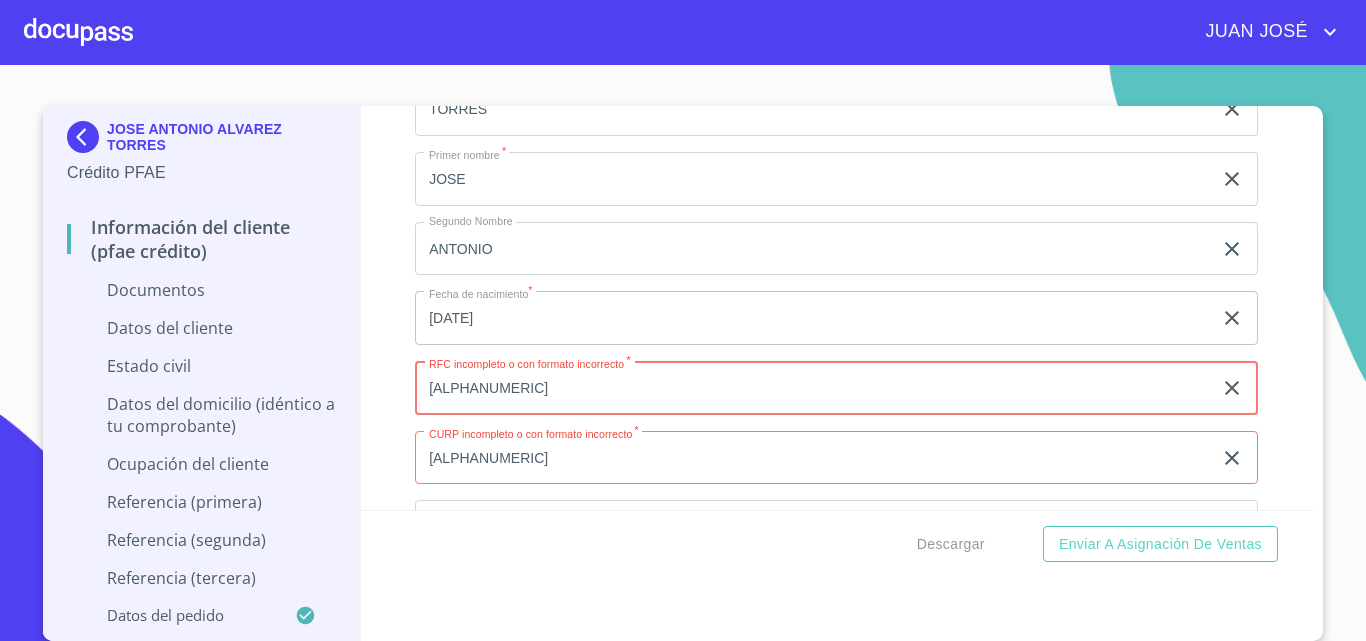 type on "[ALPHANUMERIC]" 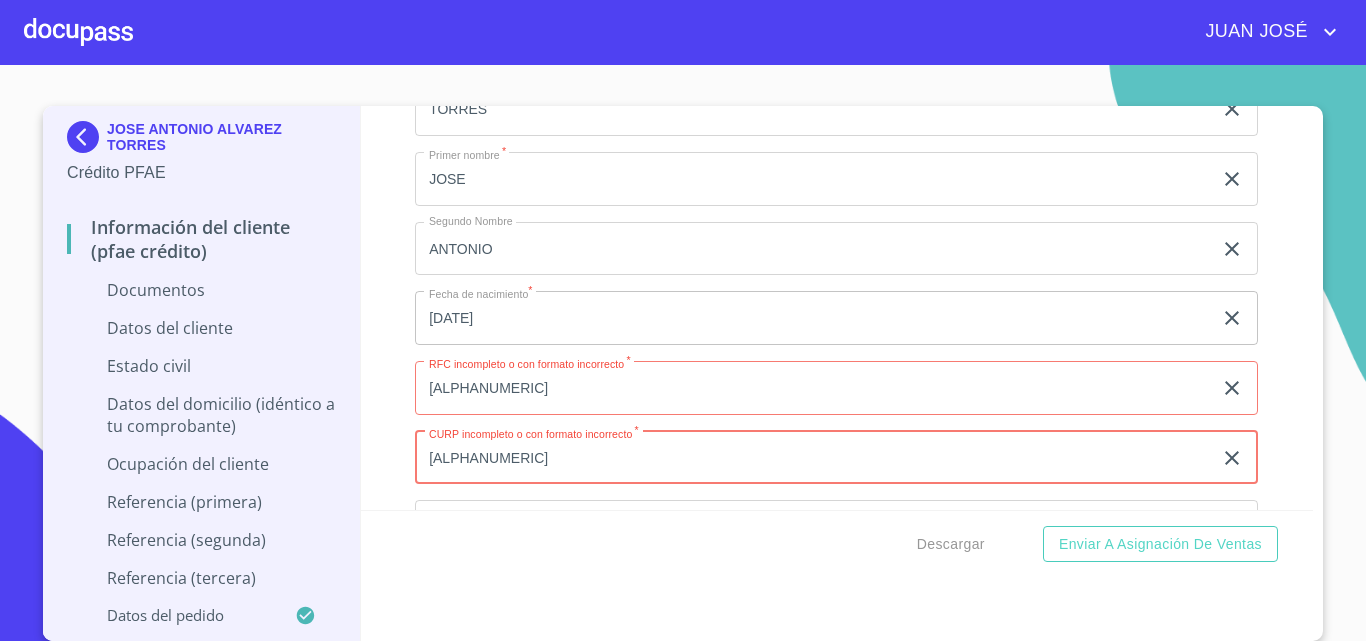 type on "[ALPHANUMERIC]" 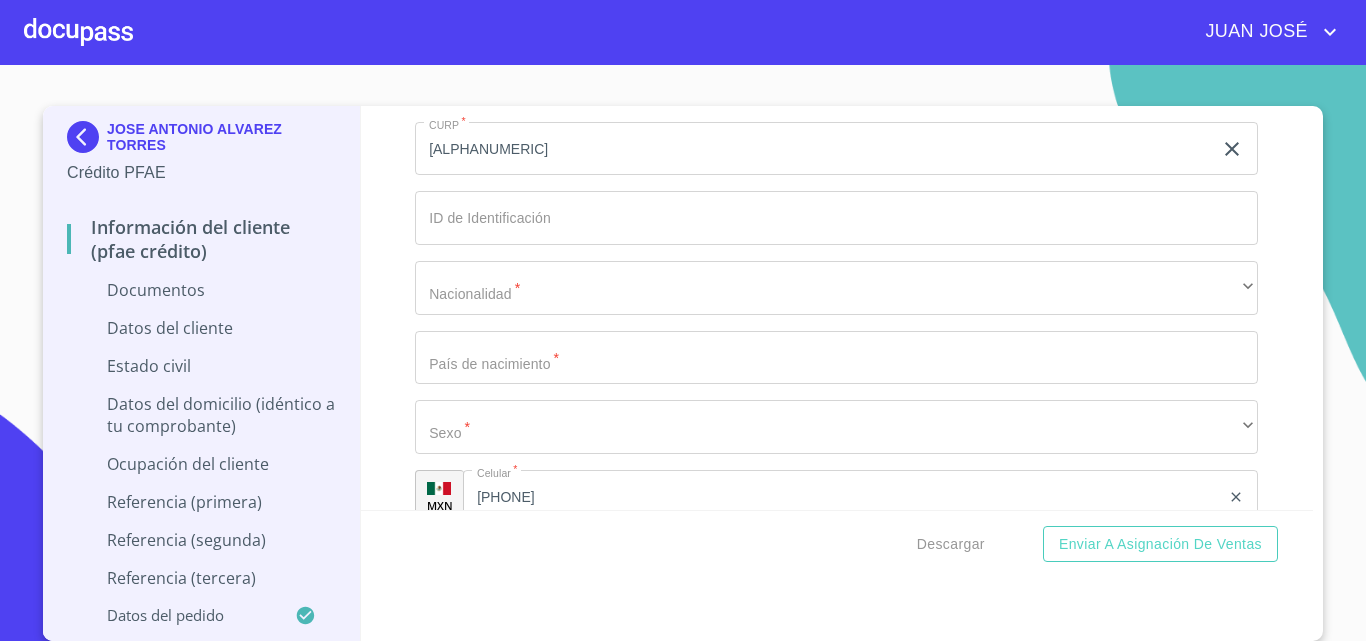 scroll, scrollTop: 5646, scrollLeft: 0, axis: vertical 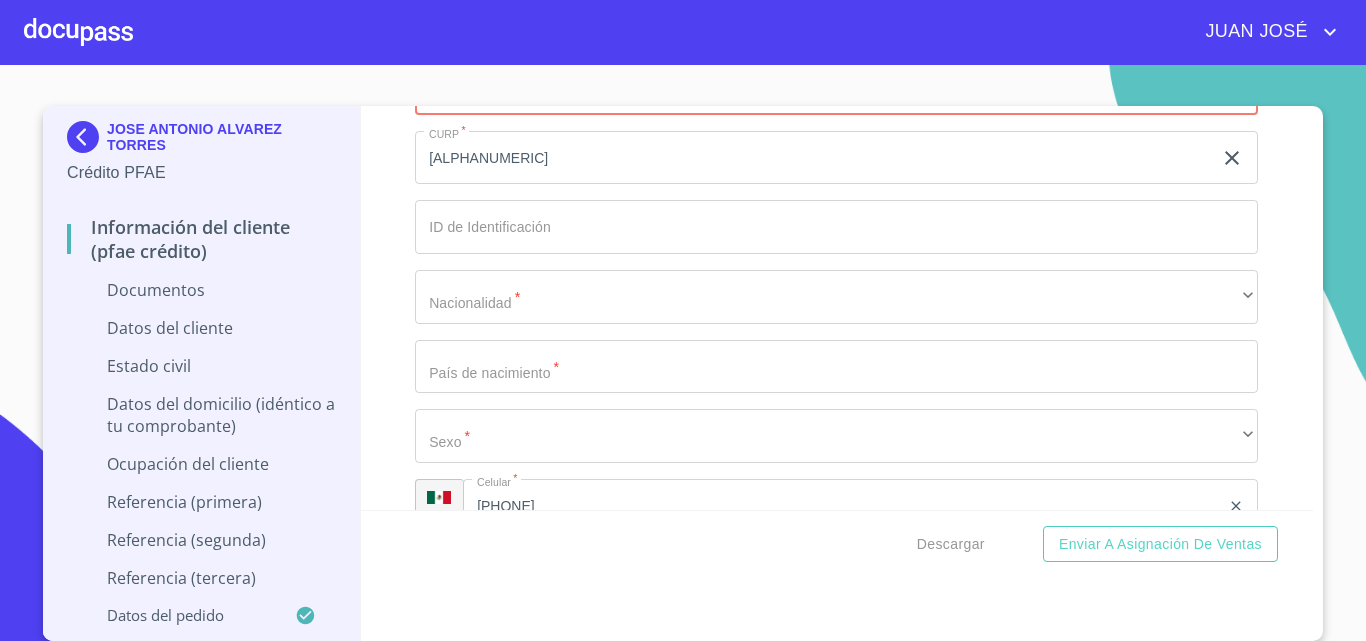 type on "[ALPHANUMERIC]" 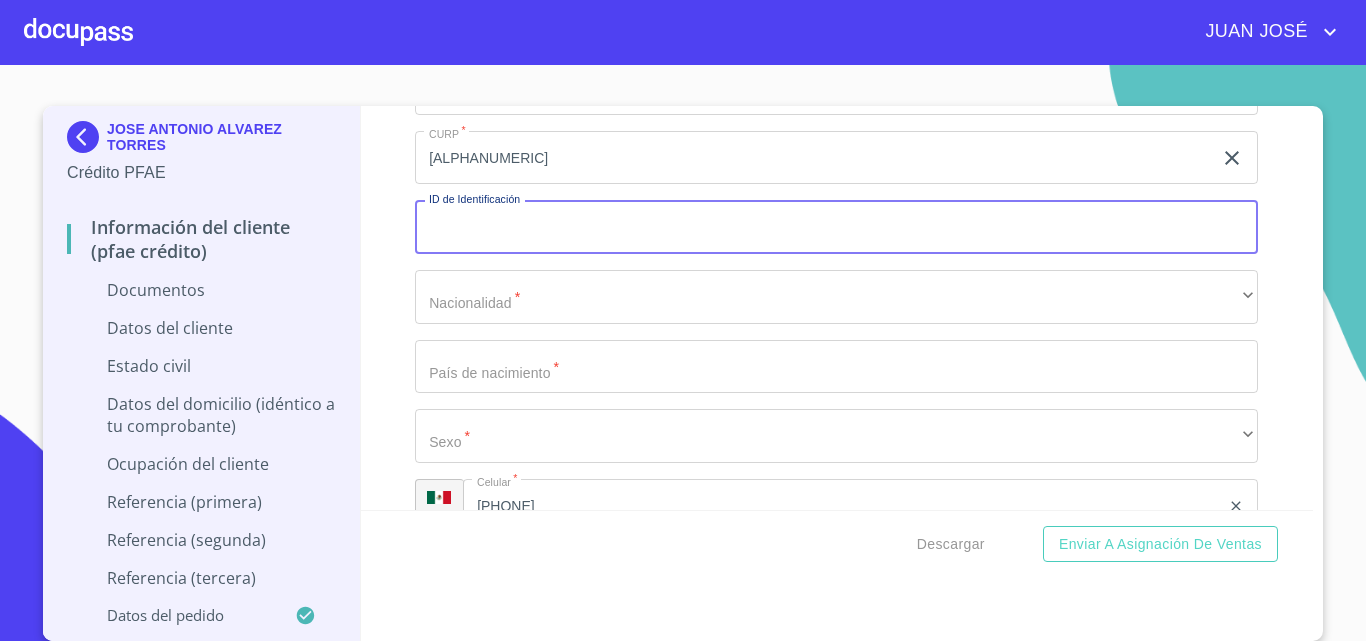 click on "Documento de identificación.   *" at bounding box center (836, 227) 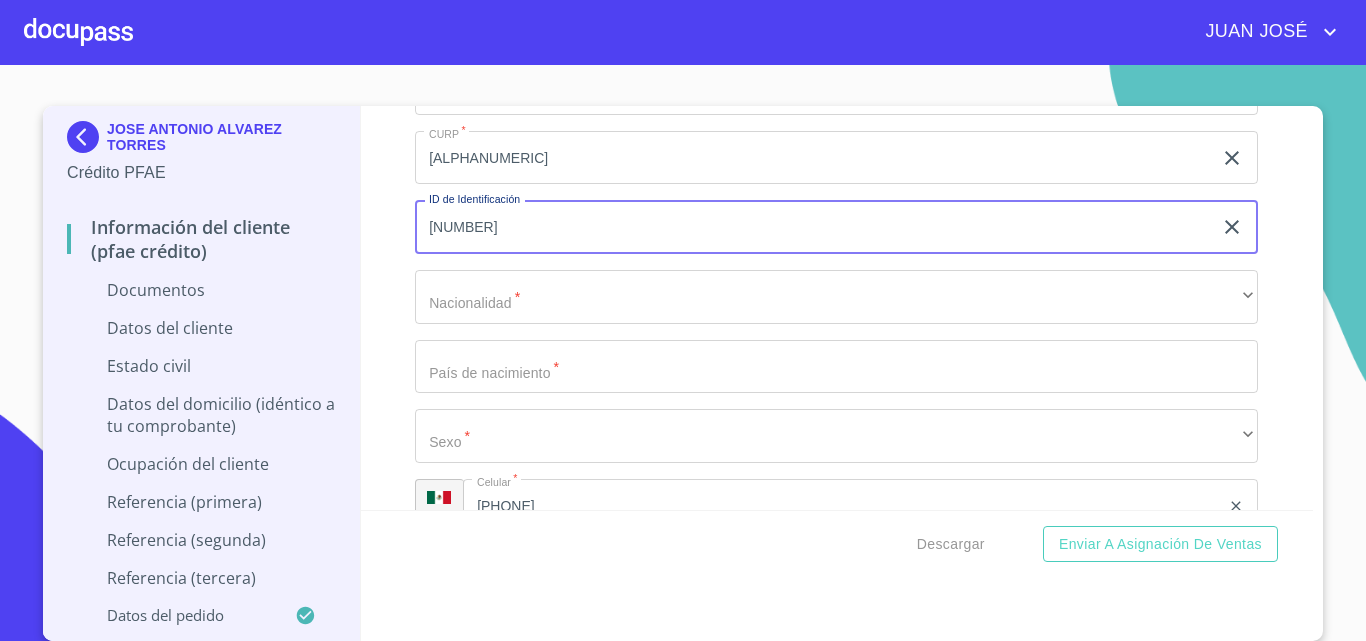 type on "[NUMBER]" 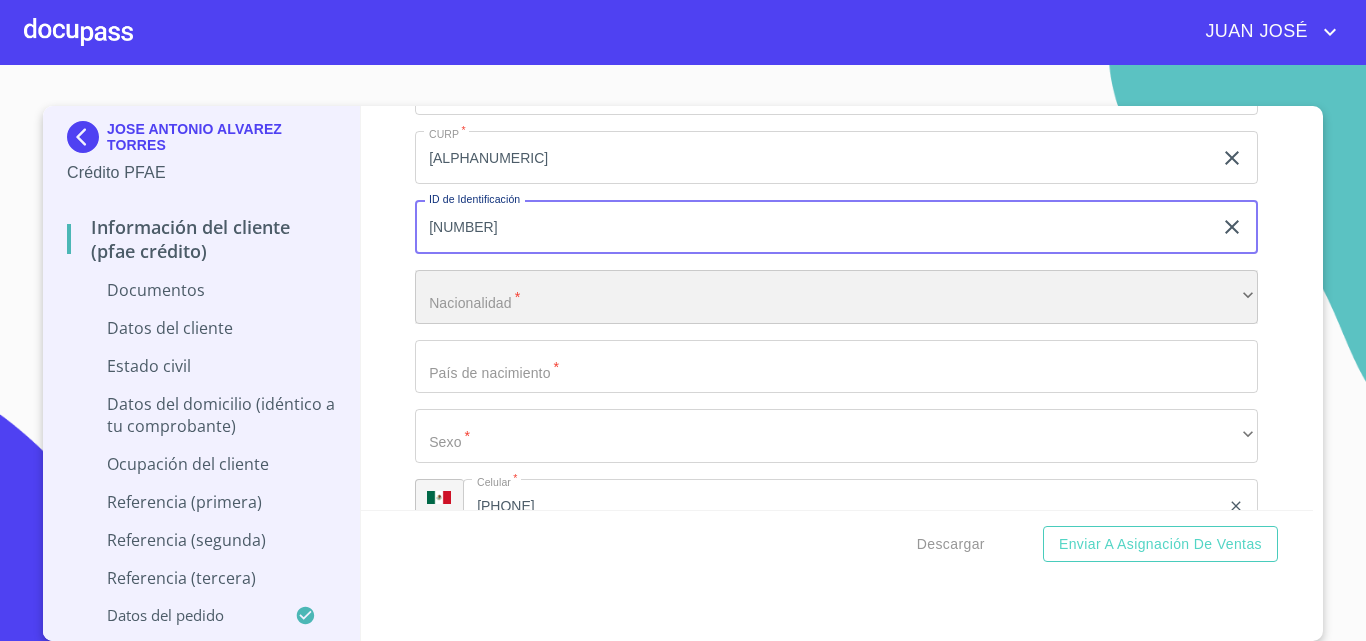 click on "​" at bounding box center (836, 297) 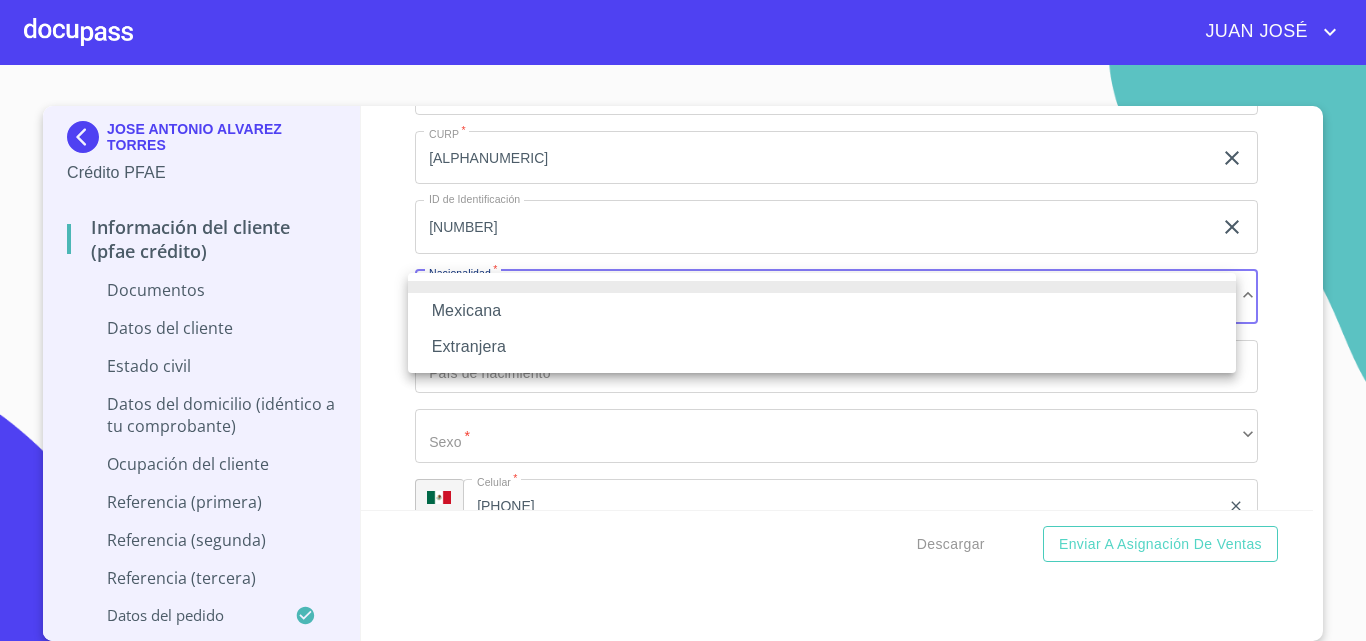 click on "Mexicana" at bounding box center [822, 311] 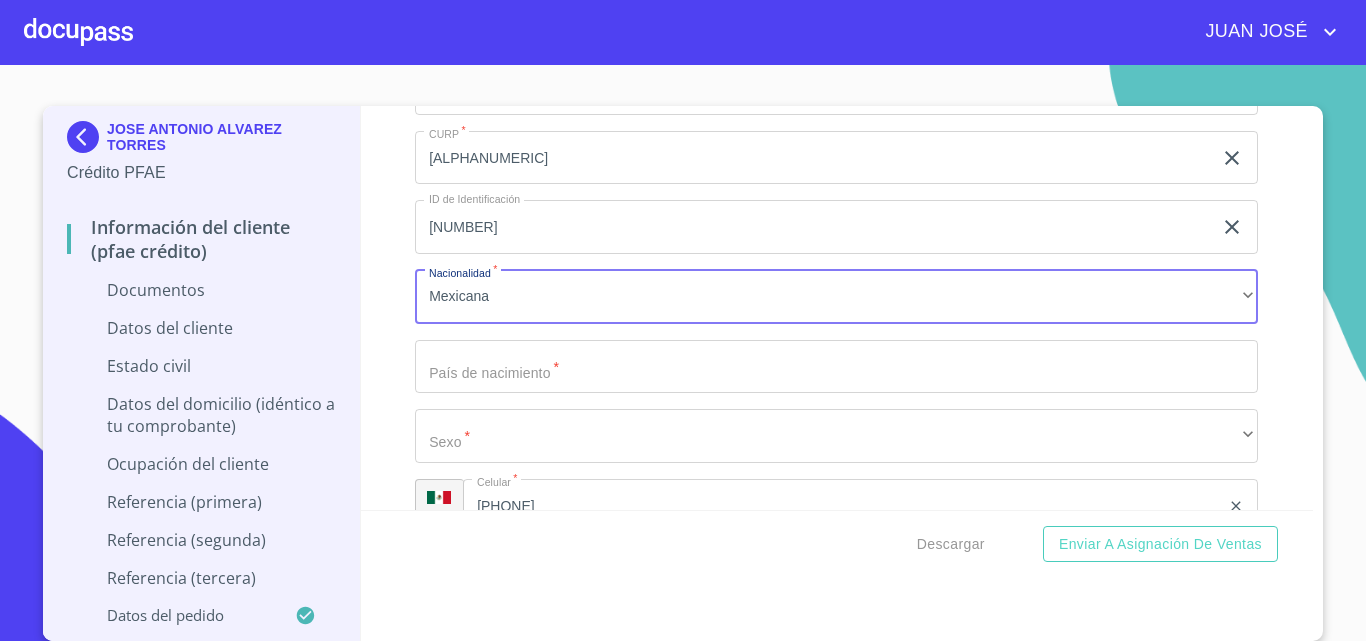click on "Documento de identificación.   *" at bounding box center [813, -260] 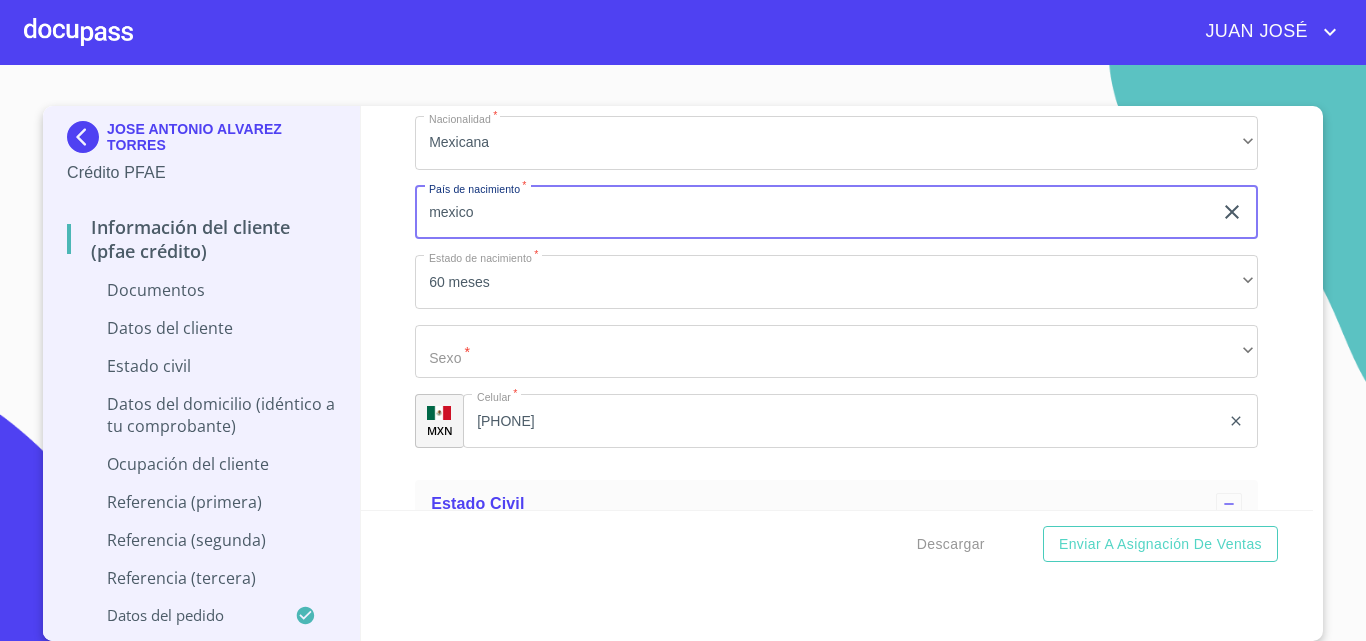 scroll, scrollTop: 5846, scrollLeft: 0, axis: vertical 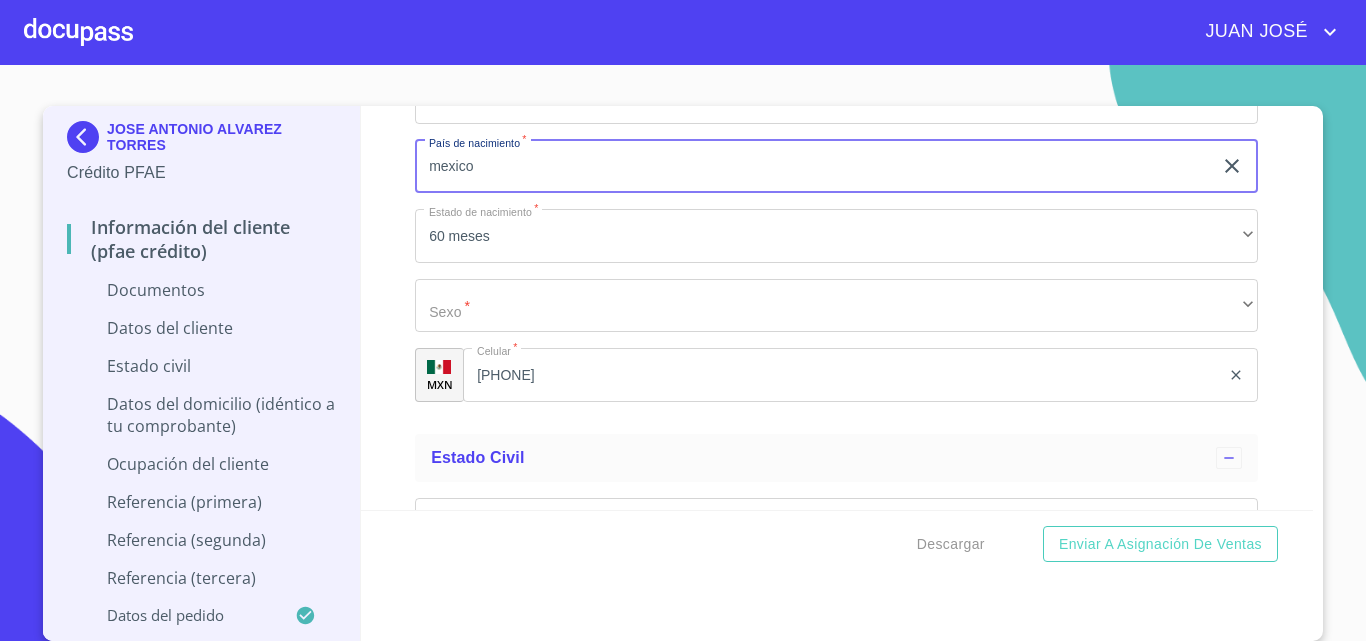 type on "mexico" 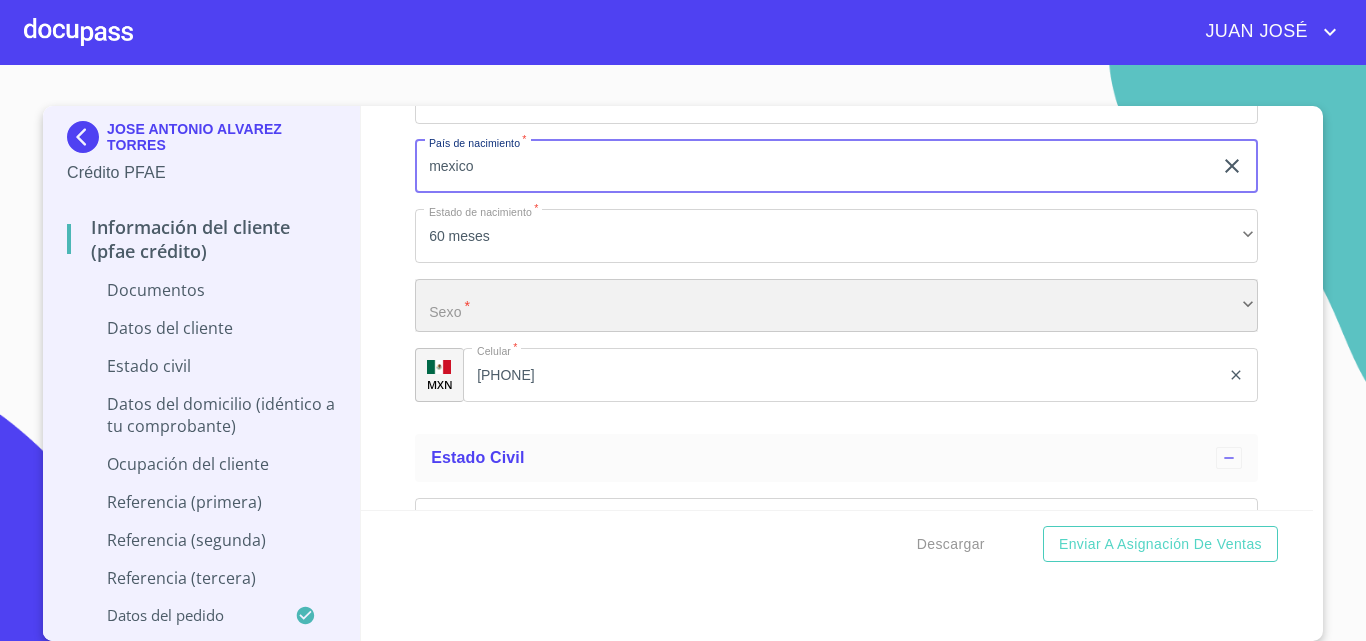 click on "​" at bounding box center [836, 306] 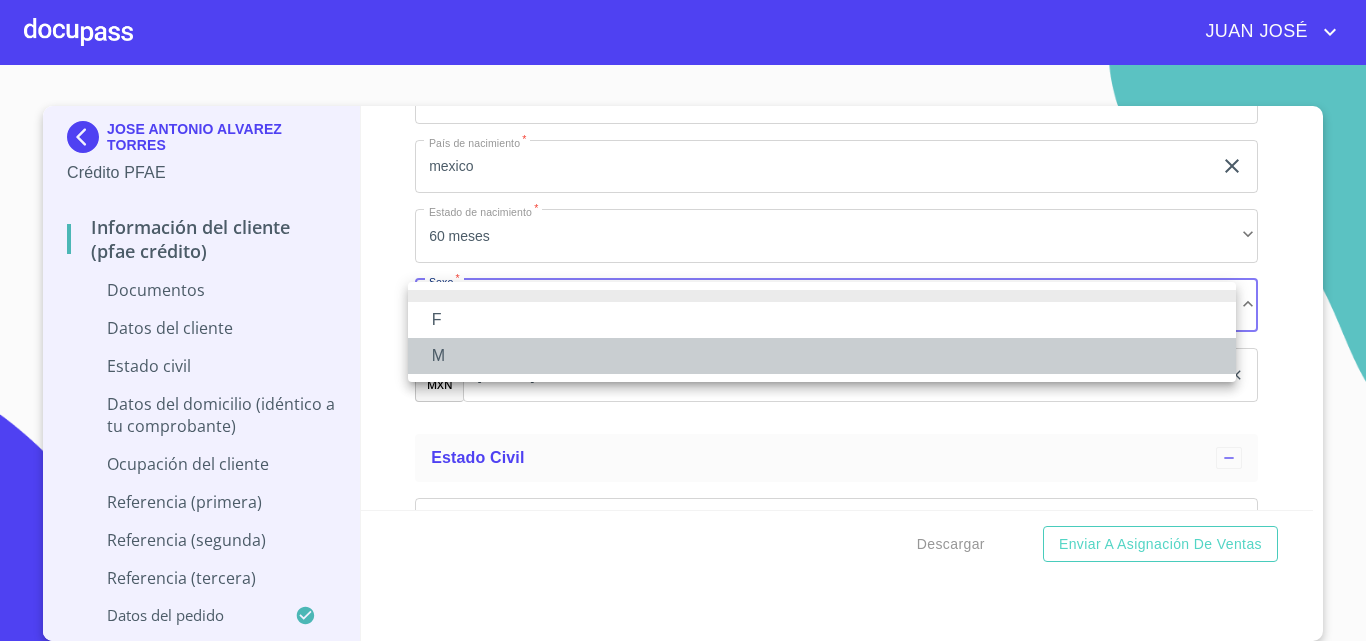click on "M" at bounding box center [822, 356] 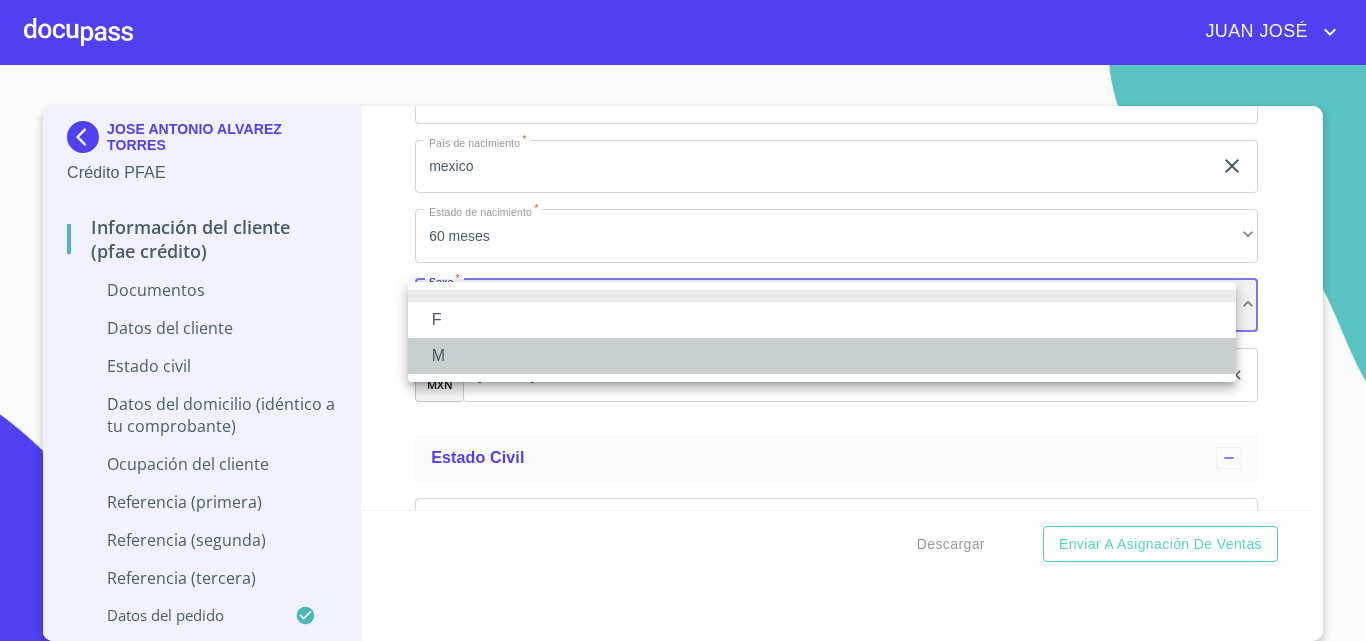 scroll, scrollTop: 6, scrollLeft: 0, axis: vertical 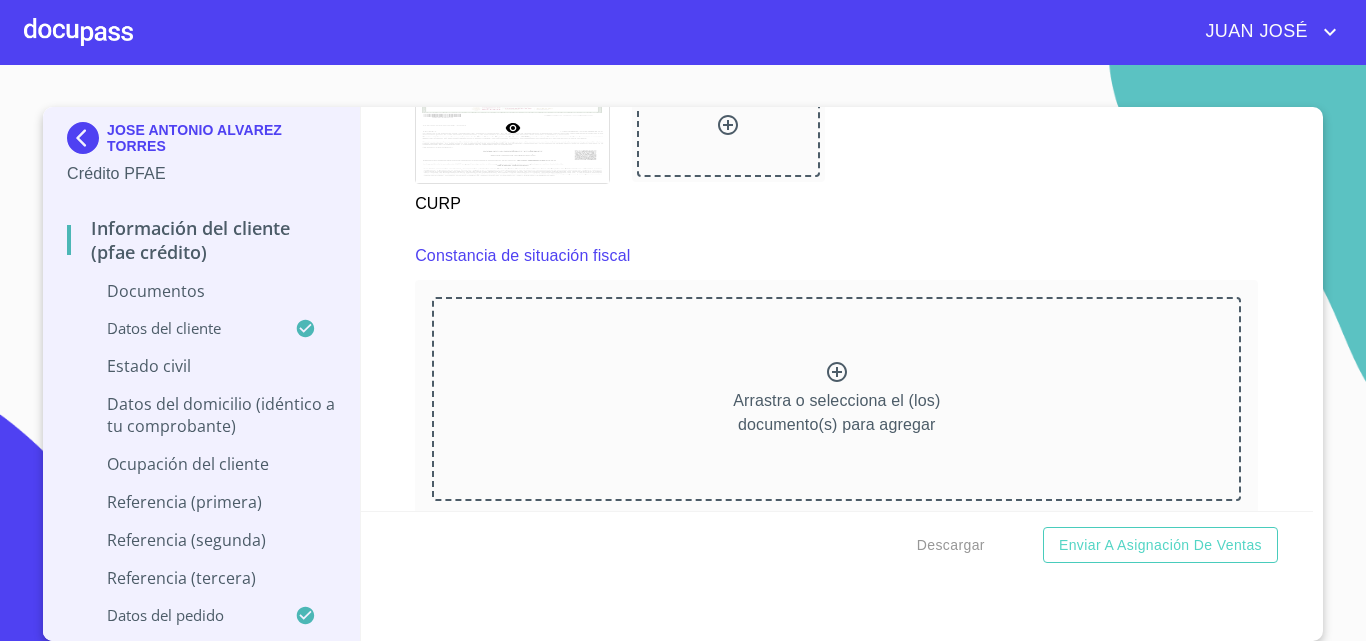 click 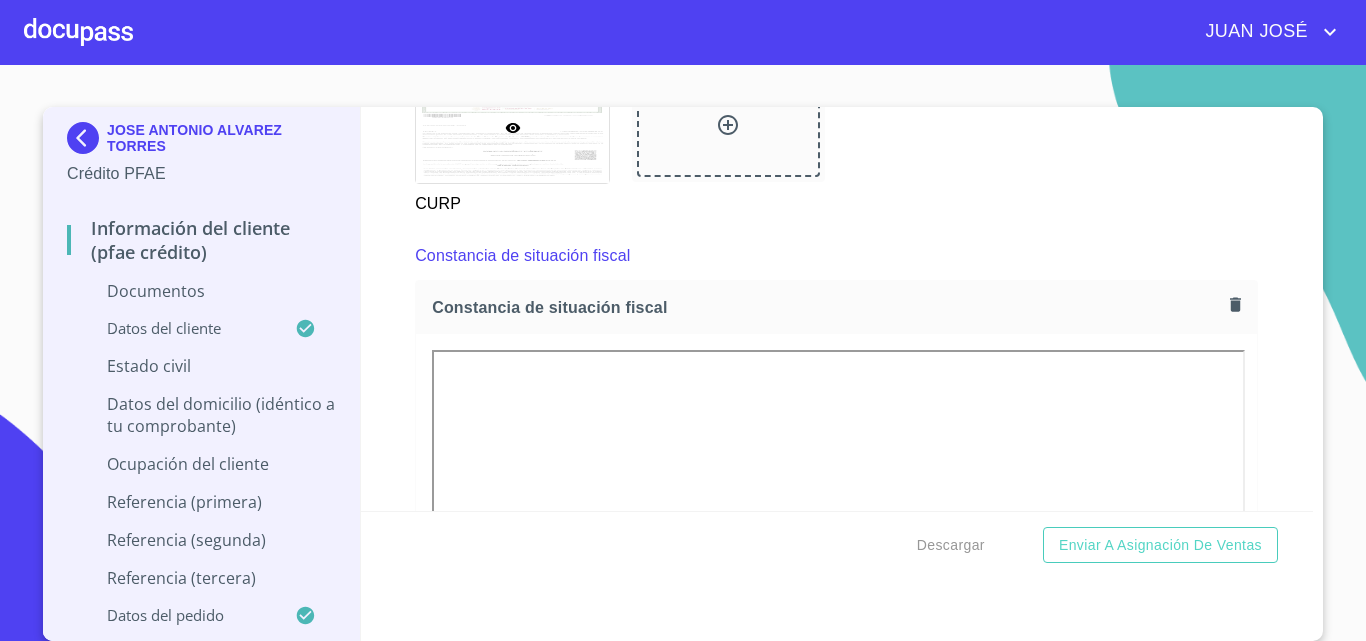 click on "JUAN JOSÉ" at bounding box center (1254, 32) 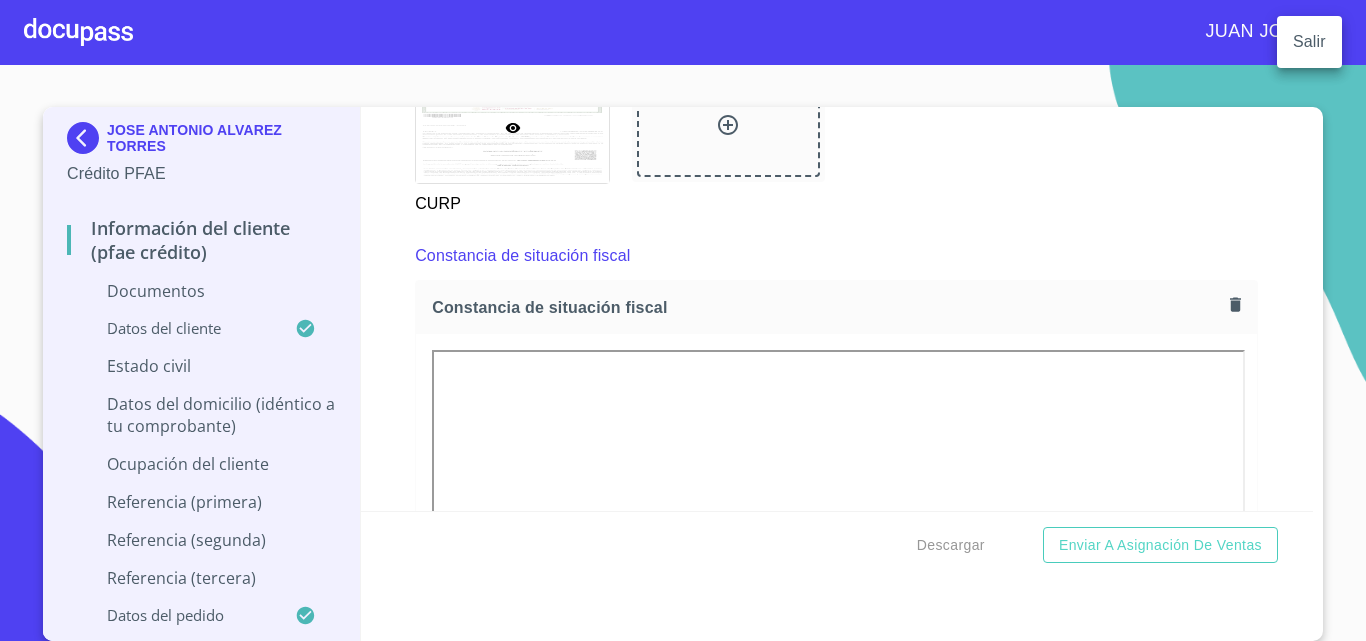 click on "Salir" at bounding box center [1309, 42] 